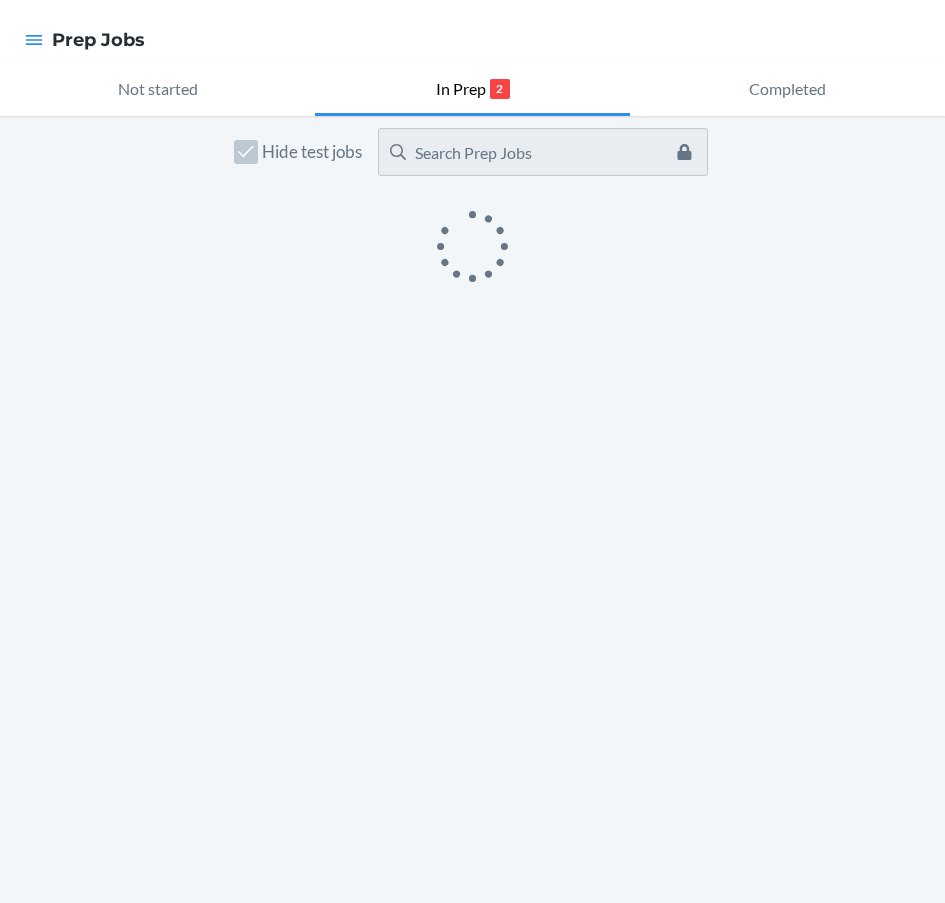 scroll, scrollTop: 0, scrollLeft: 0, axis: both 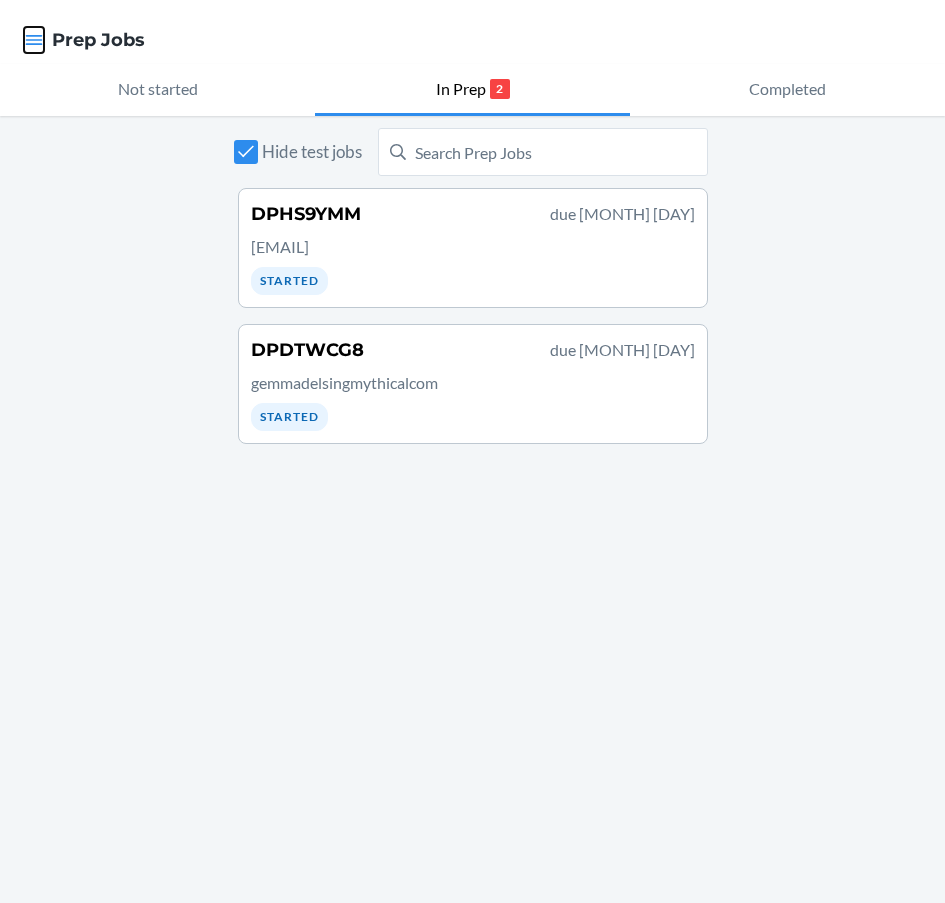 click 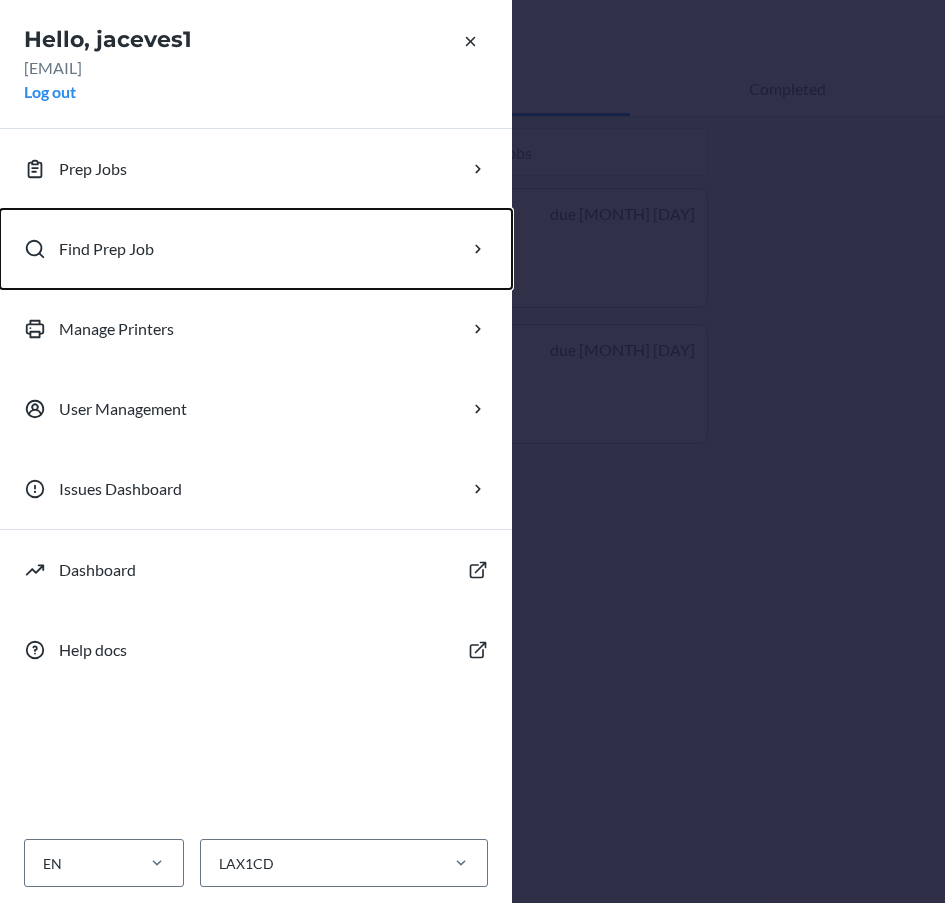 click on "Find Prep Job" at bounding box center (256, 249) 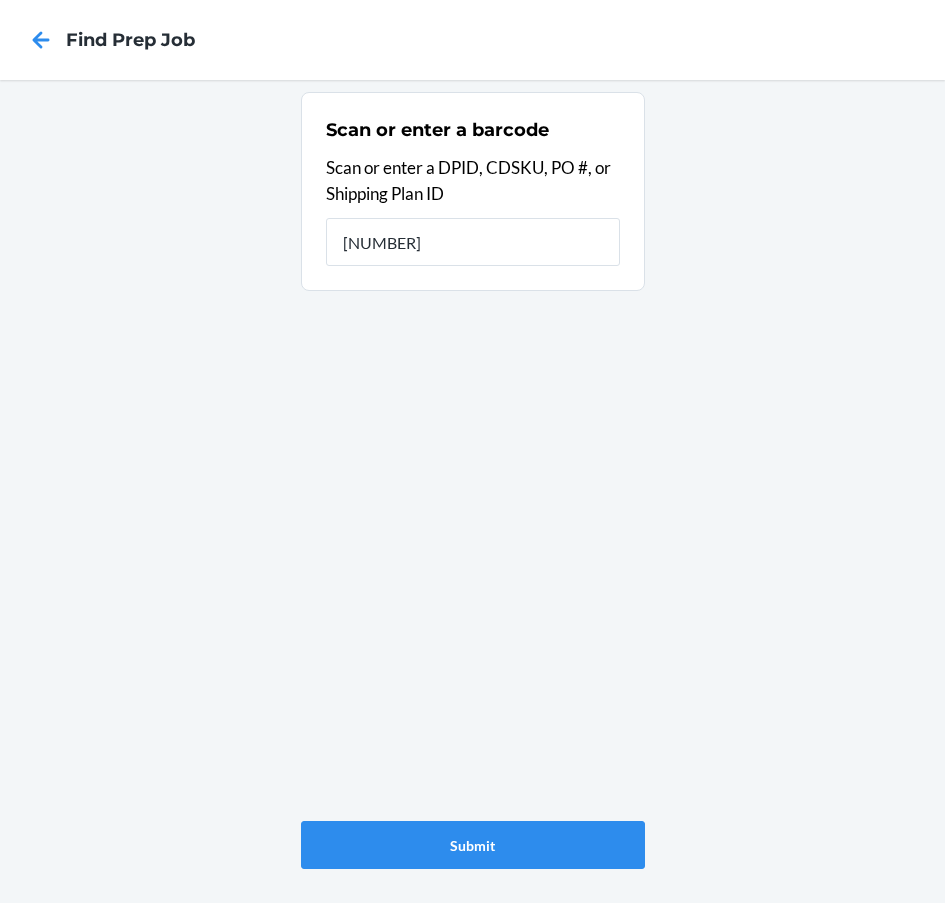 type on "[NUMBER]" 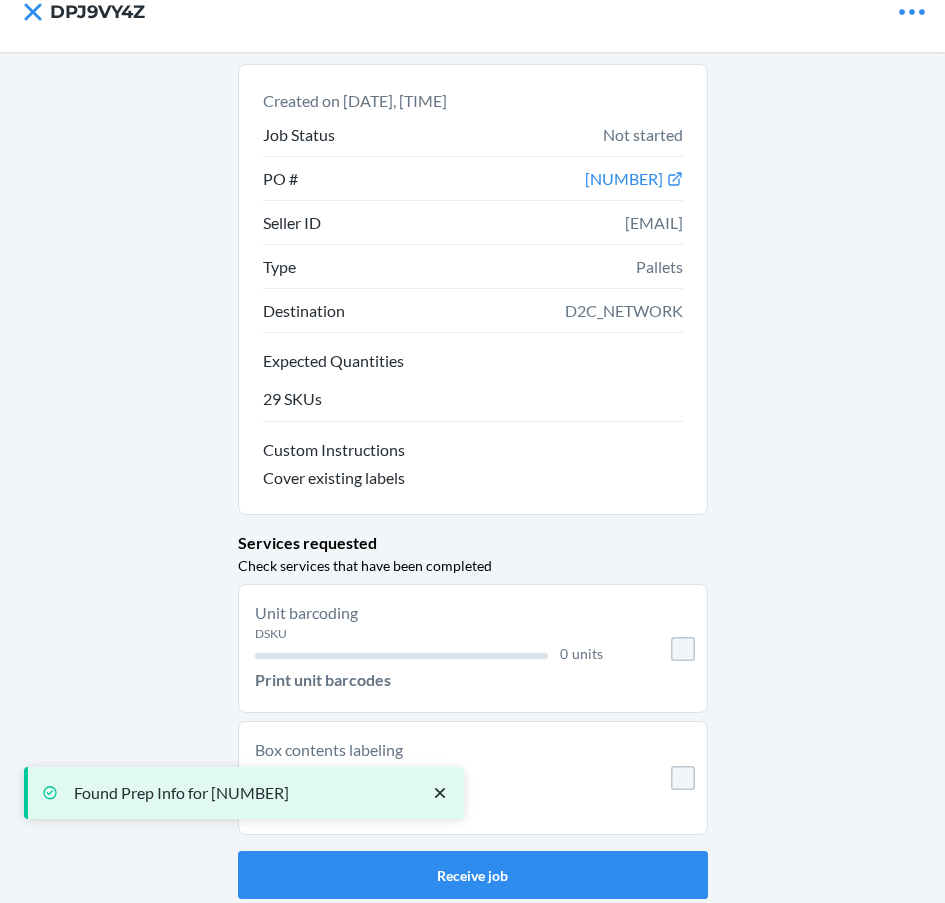 scroll, scrollTop: 36, scrollLeft: 0, axis: vertical 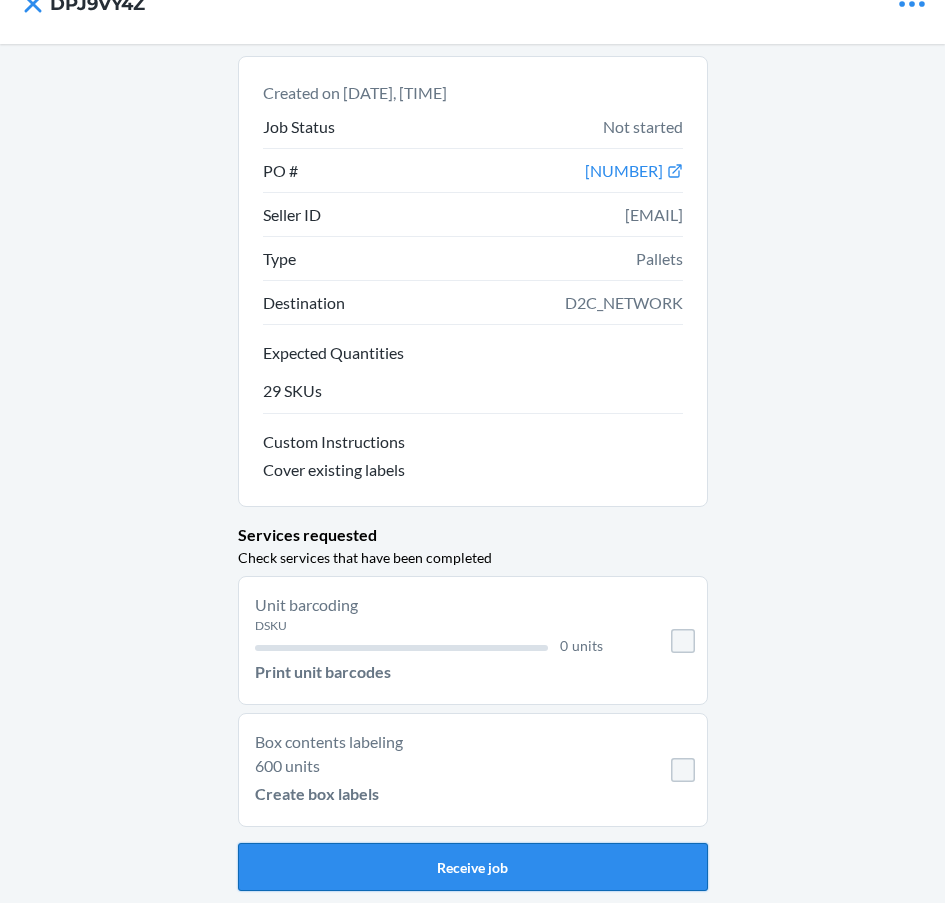 click on "Receive job" at bounding box center (473, 867) 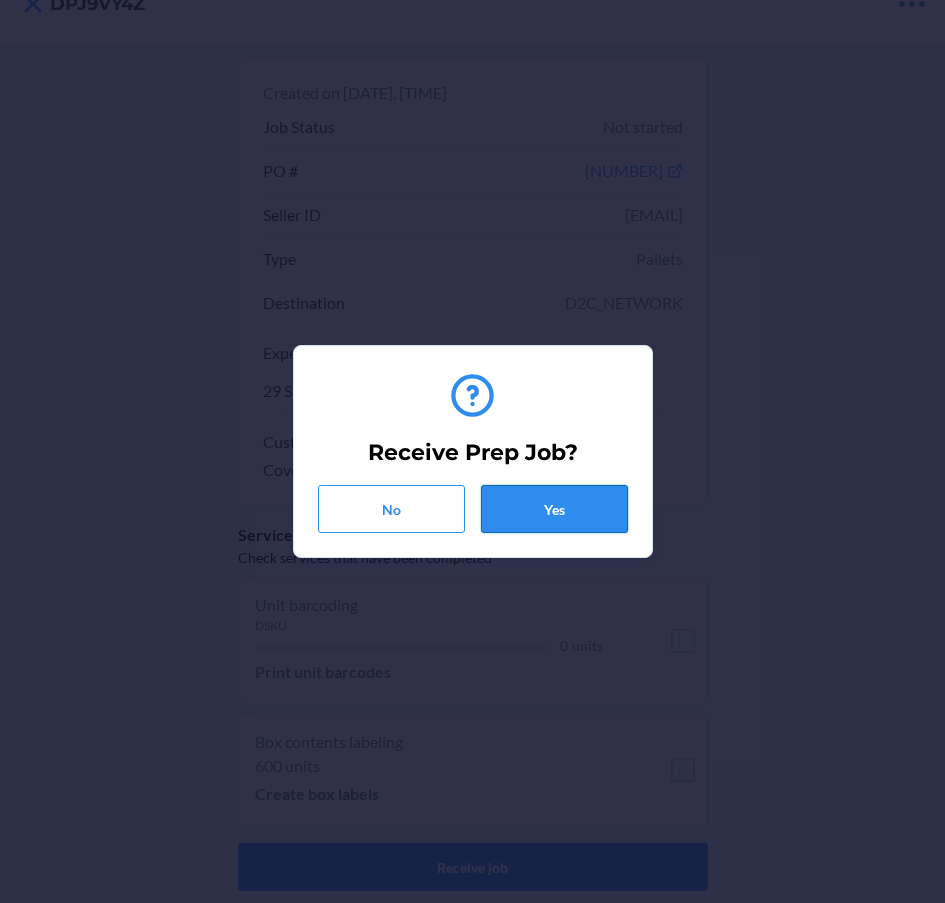 click on "Yes" at bounding box center [554, 509] 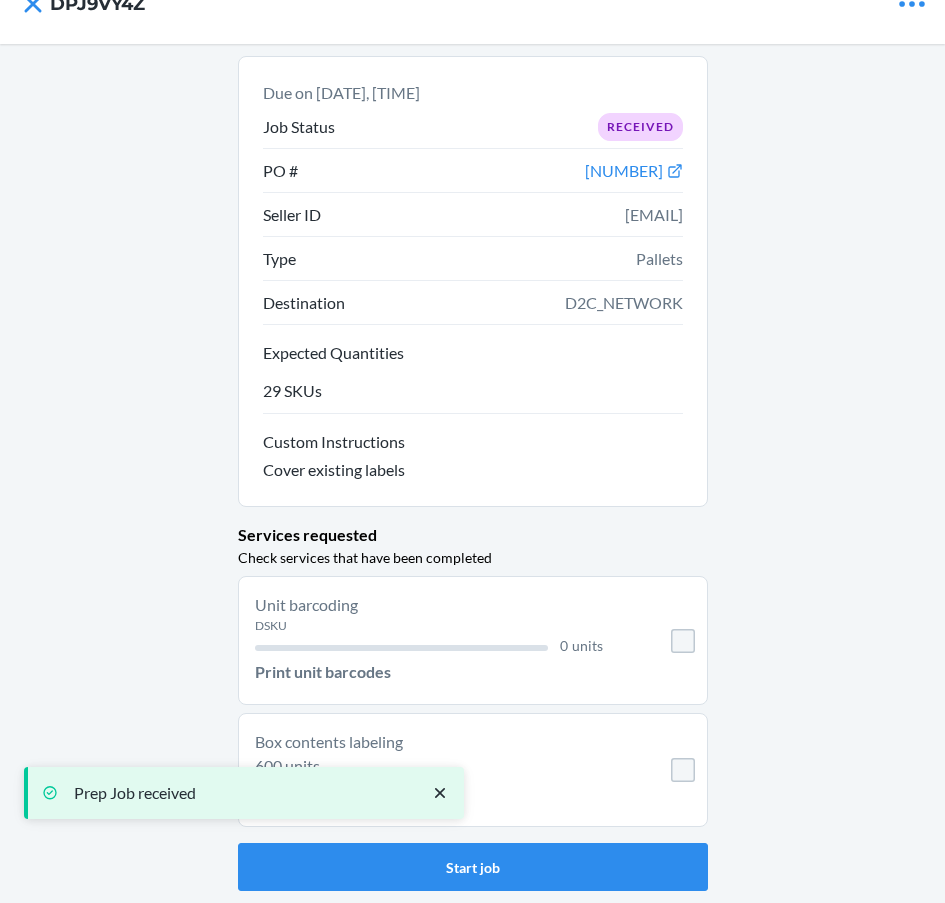 click on "Prep Job received" at bounding box center [244, 847] 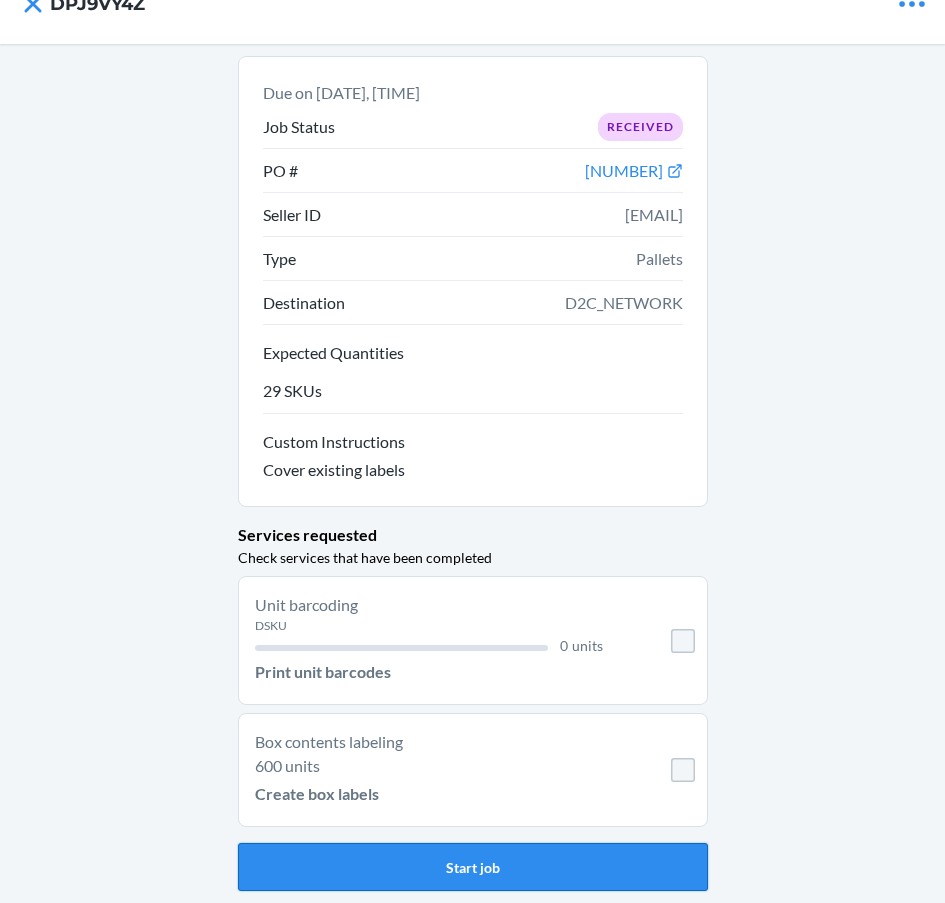click on "Start job" at bounding box center [473, 867] 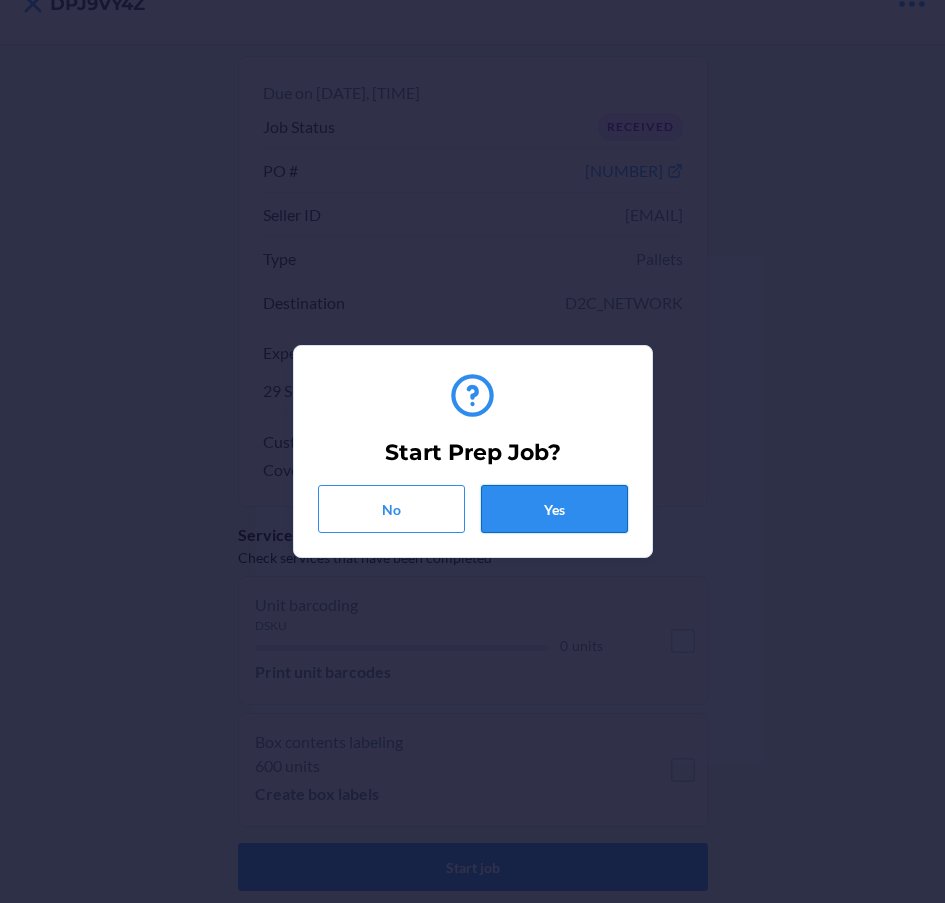 click on "Yes" at bounding box center [554, 509] 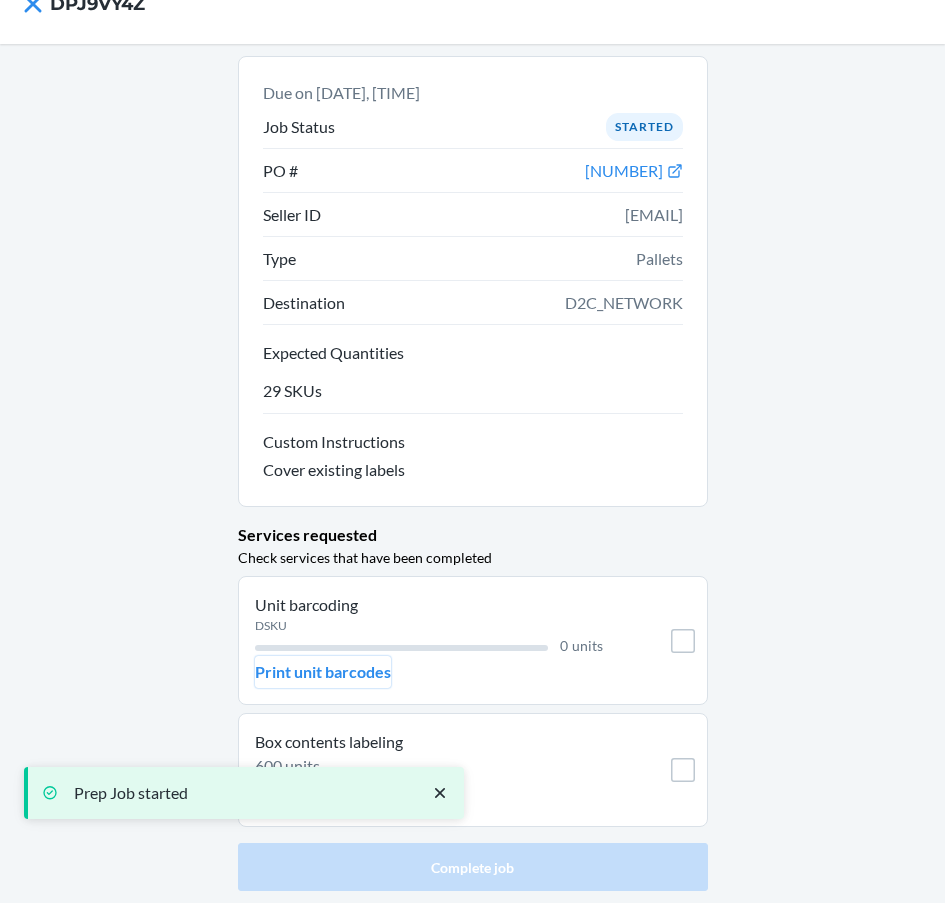 click on "Print unit barcodes" at bounding box center [323, 672] 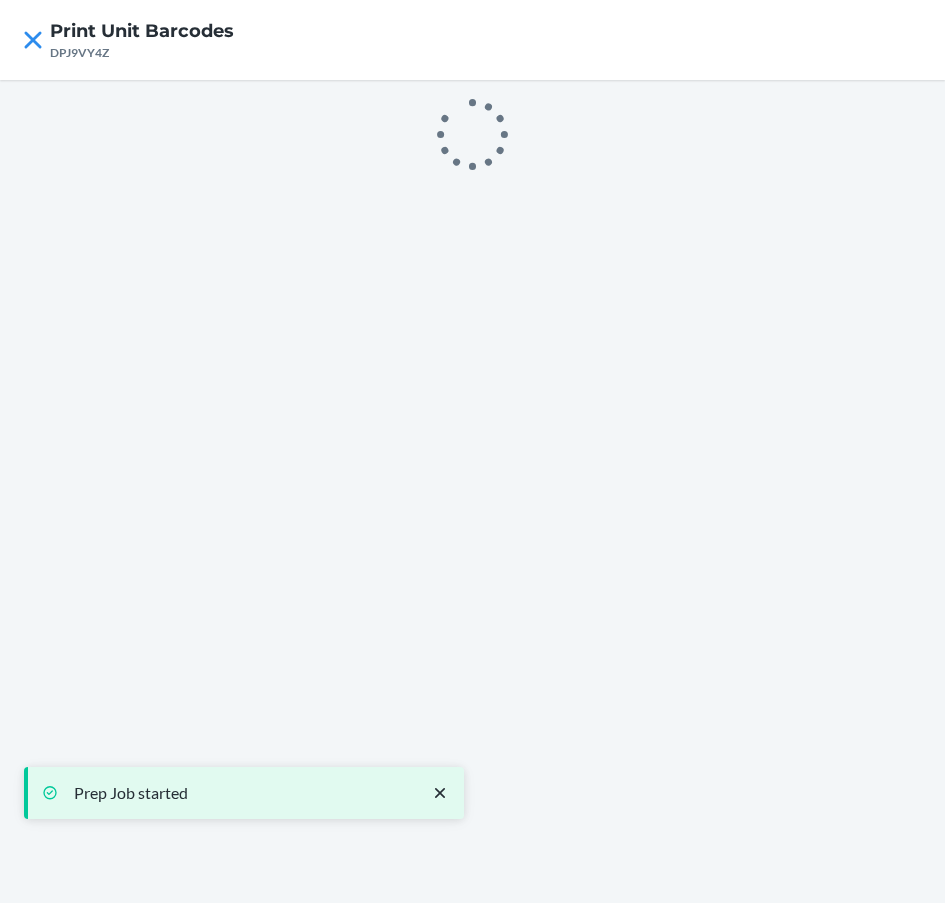scroll, scrollTop: 0, scrollLeft: 0, axis: both 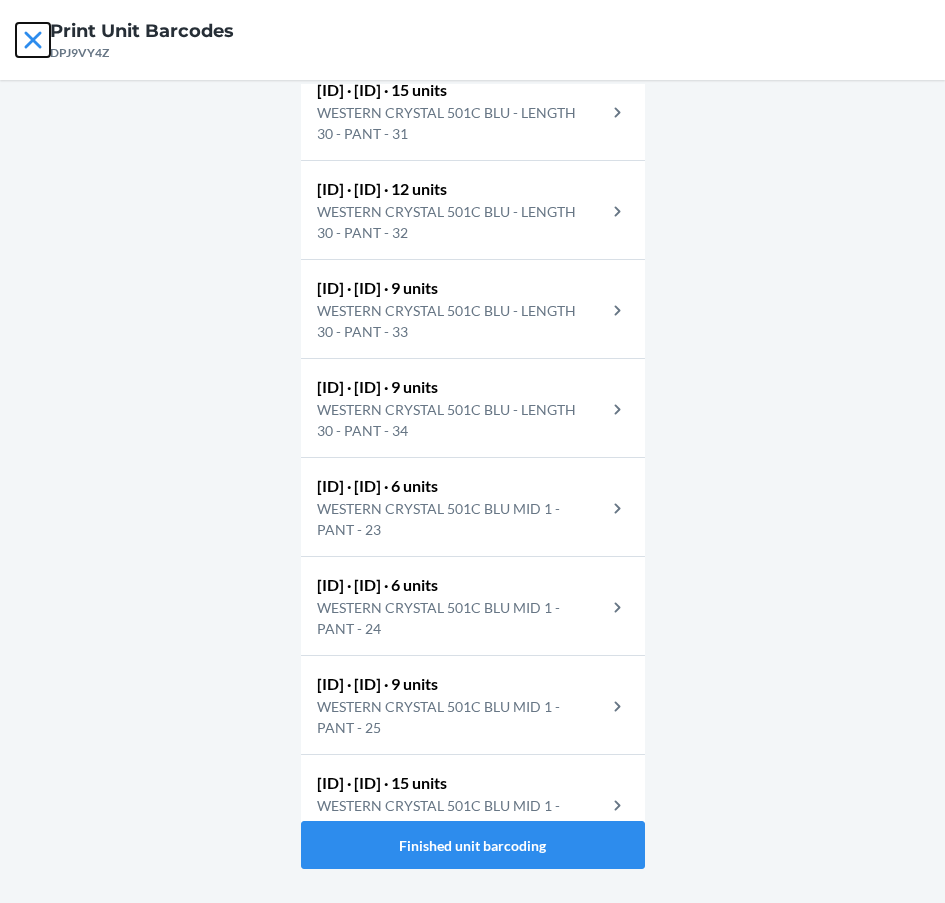 click 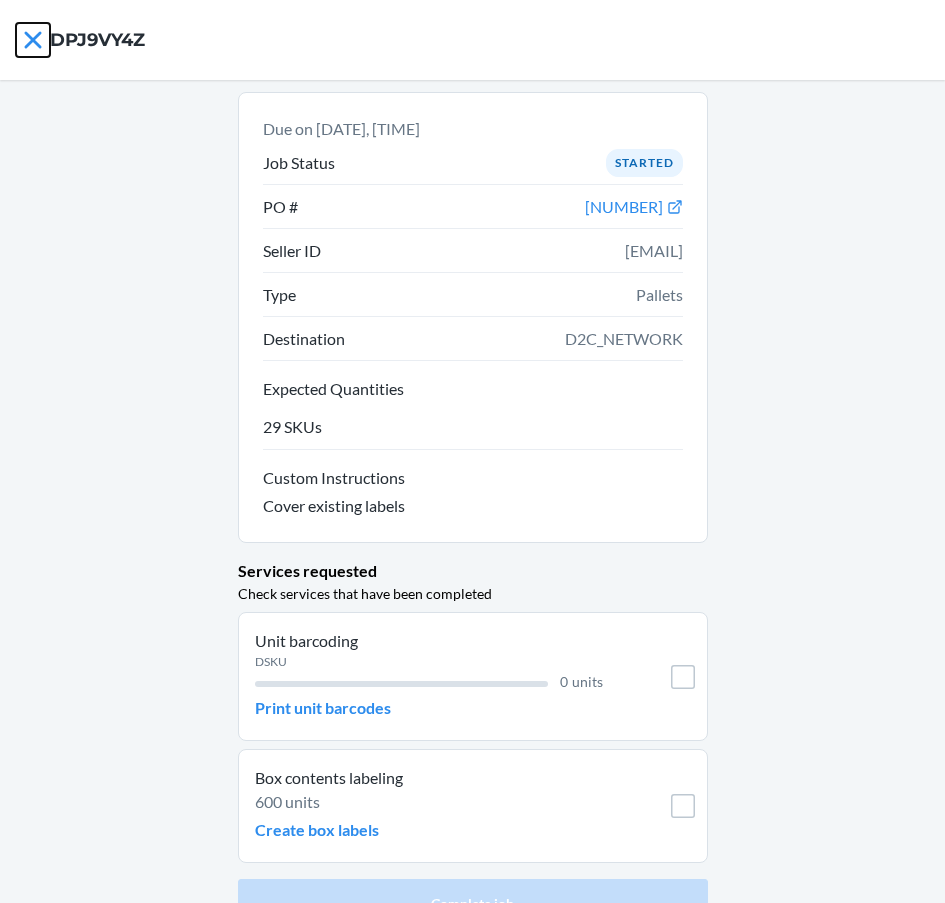click 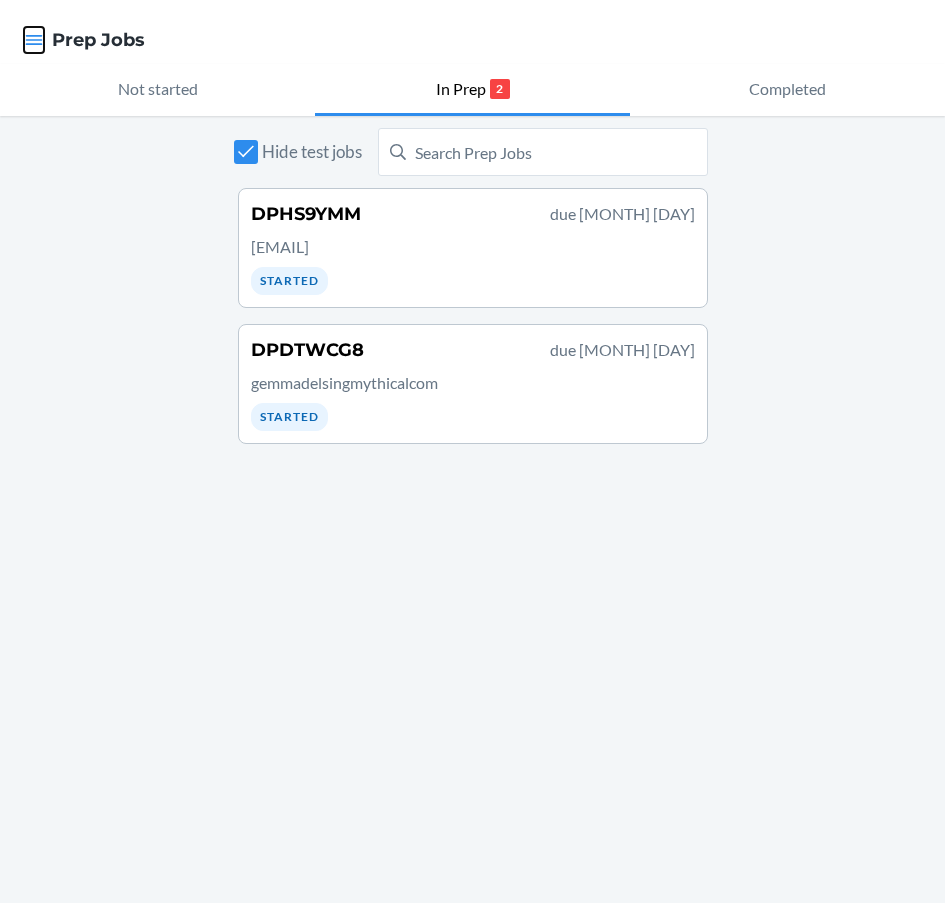 click 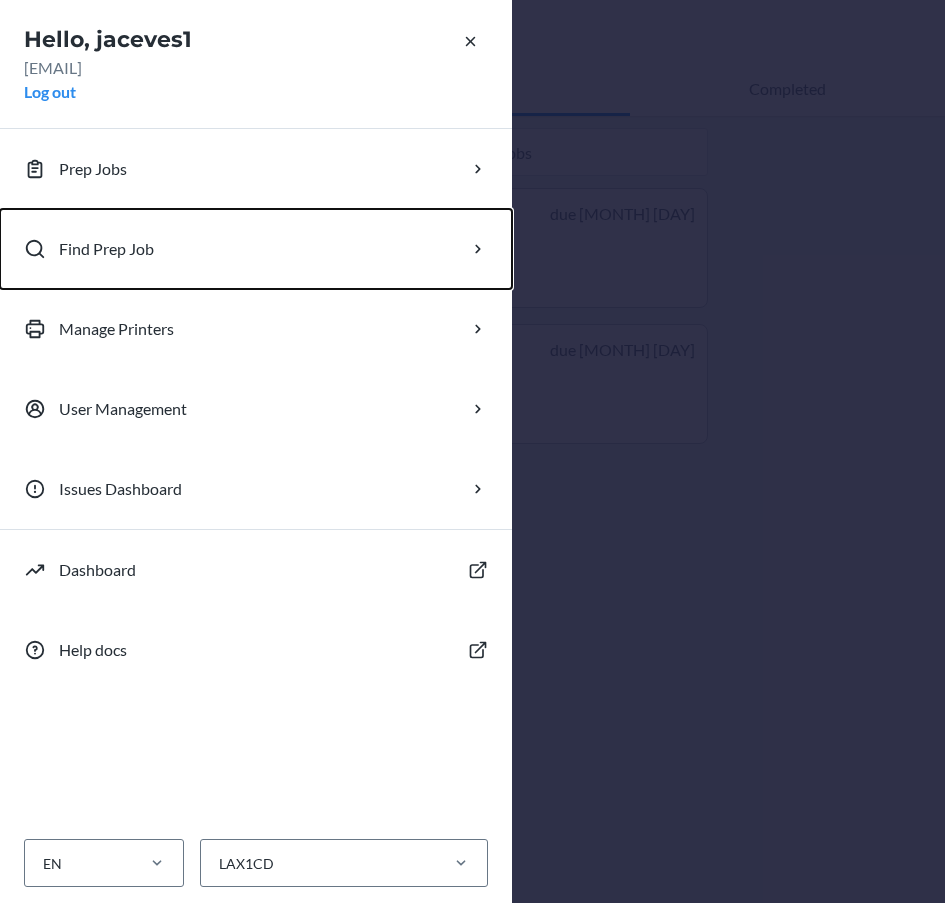 click on "Find Prep Job" at bounding box center (256, 249) 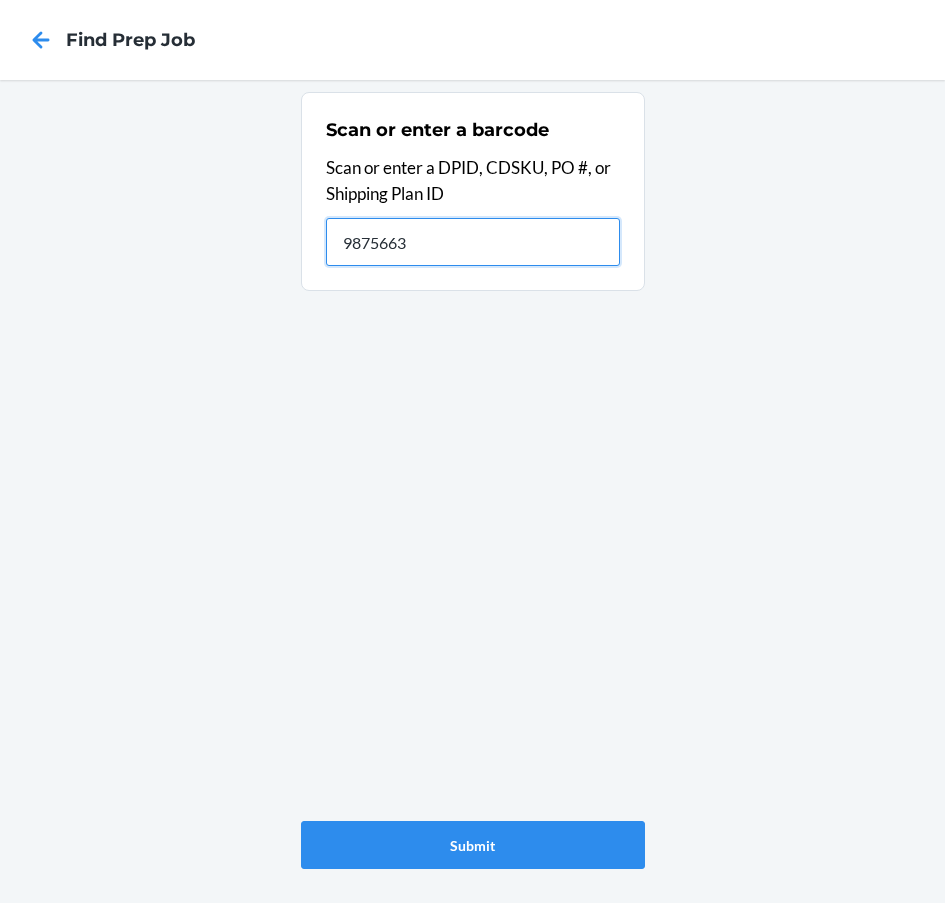 type on "9875663" 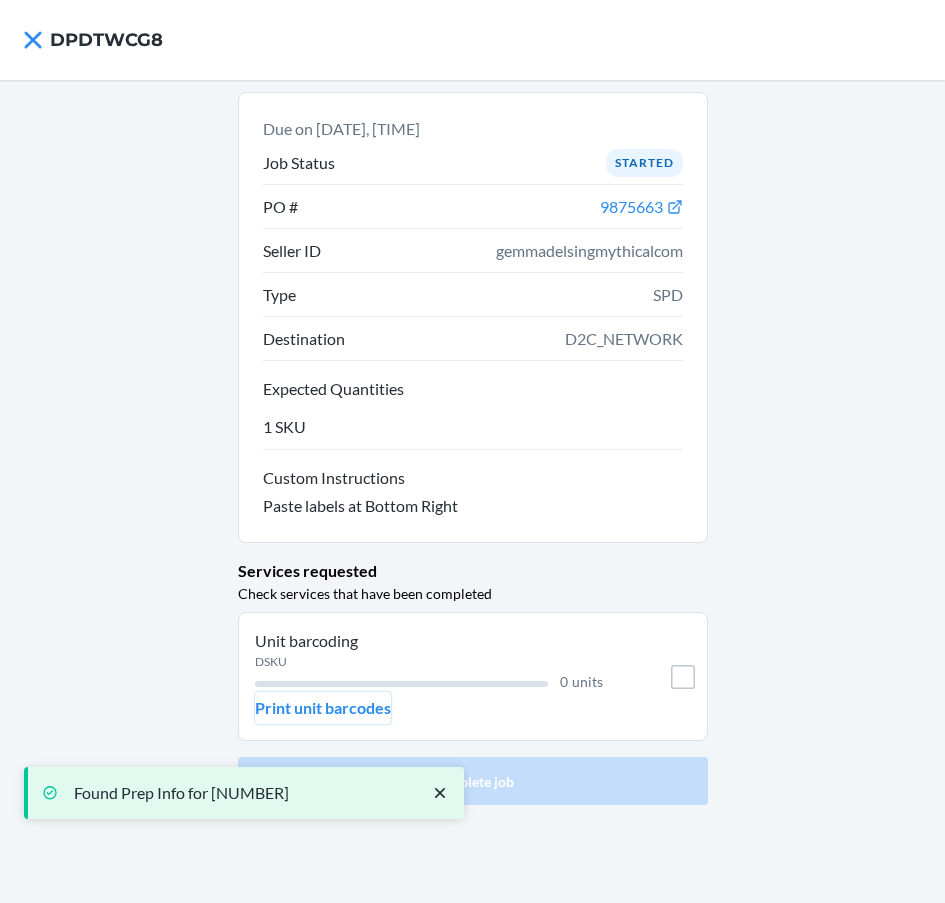 click on "Print unit barcodes" at bounding box center (323, 708) 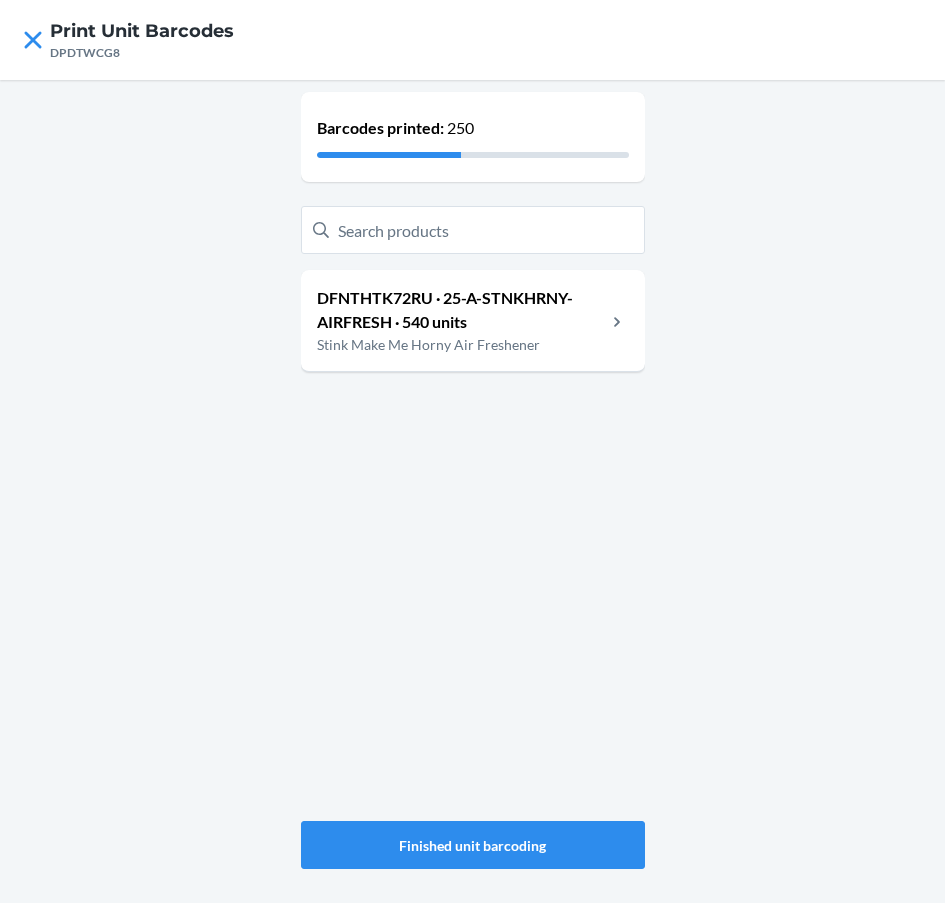 click on "Stink Make Me Horny Air Freshener" at bounding box center [461, 344] 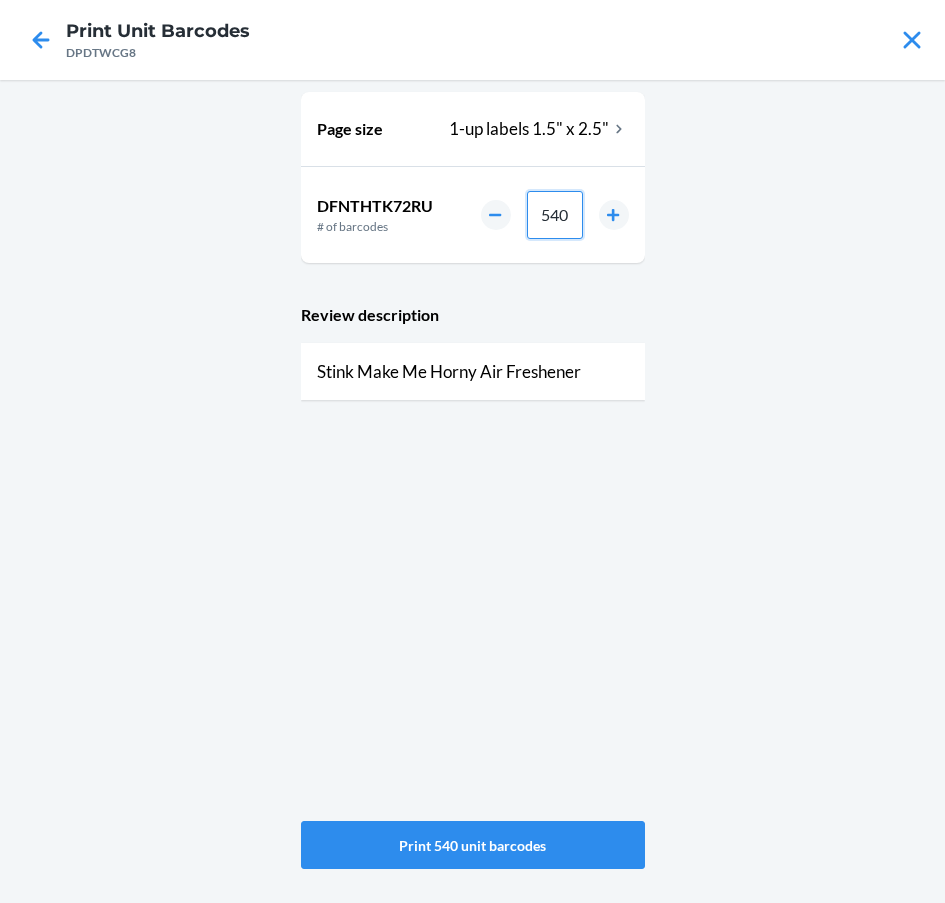 drag, startPoint x: 568, startPoint y: 213, endPoint x: 516, endPoint y: 200, distance: 53.600372 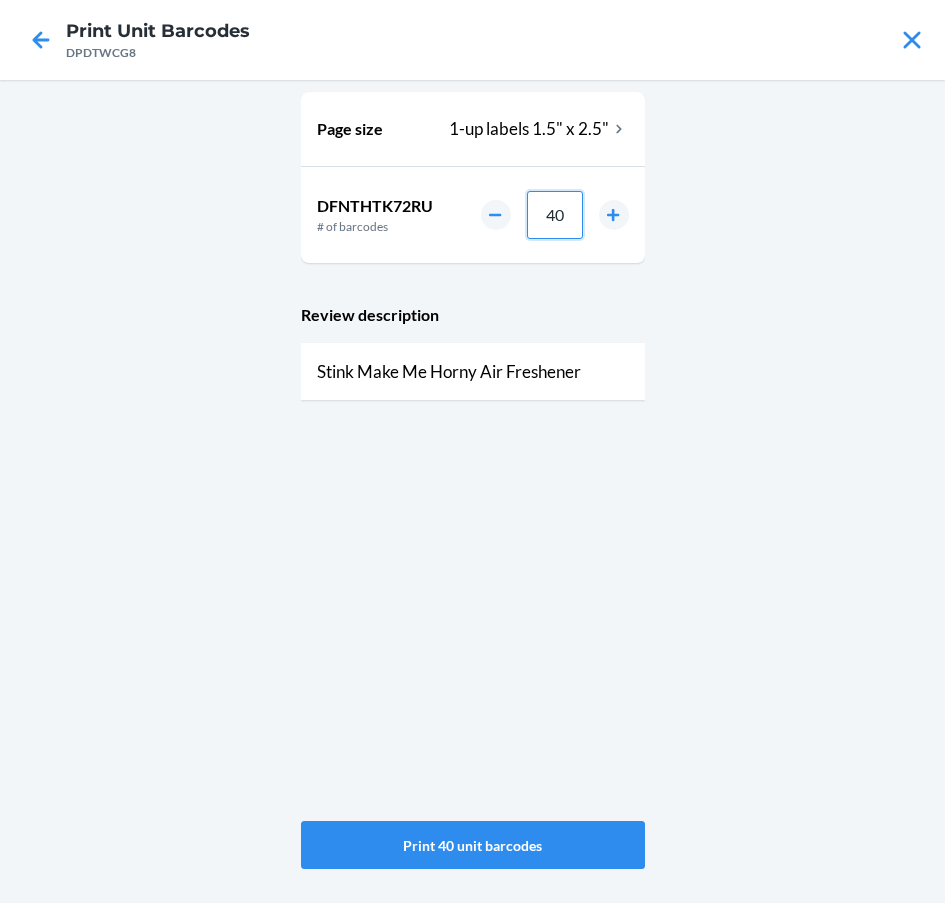 type on "40" 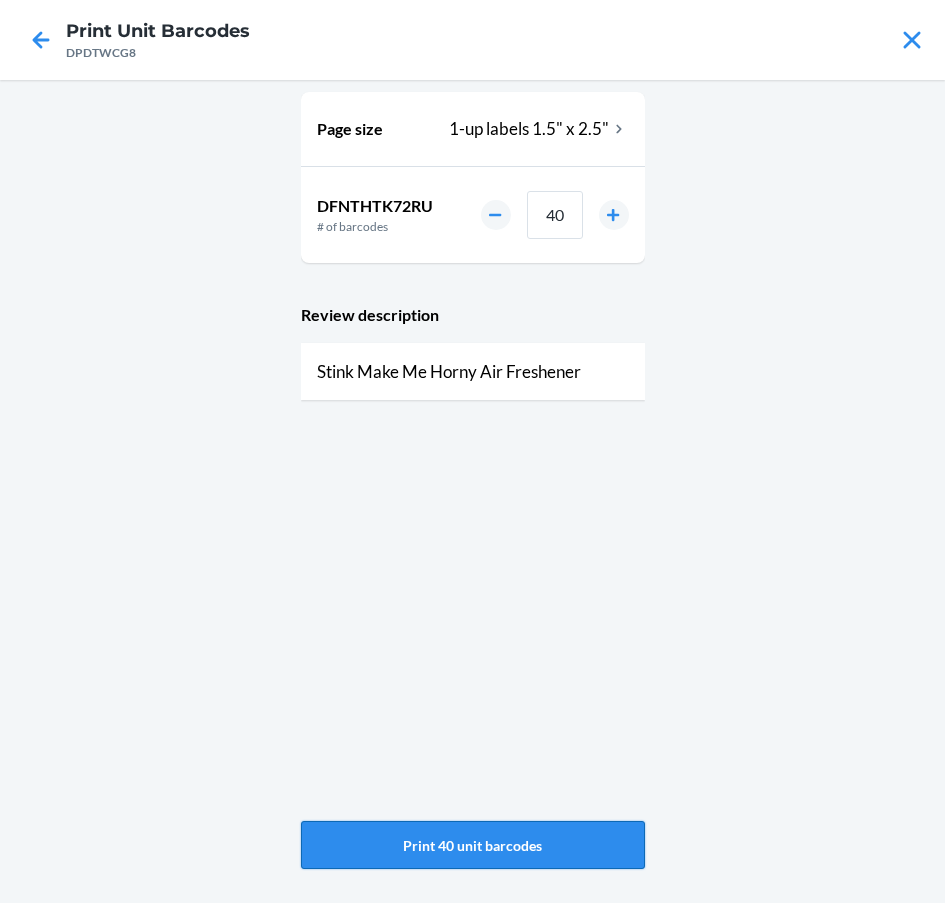 click on "Print 40 unit barcodes" at bounding box center (473, 845) 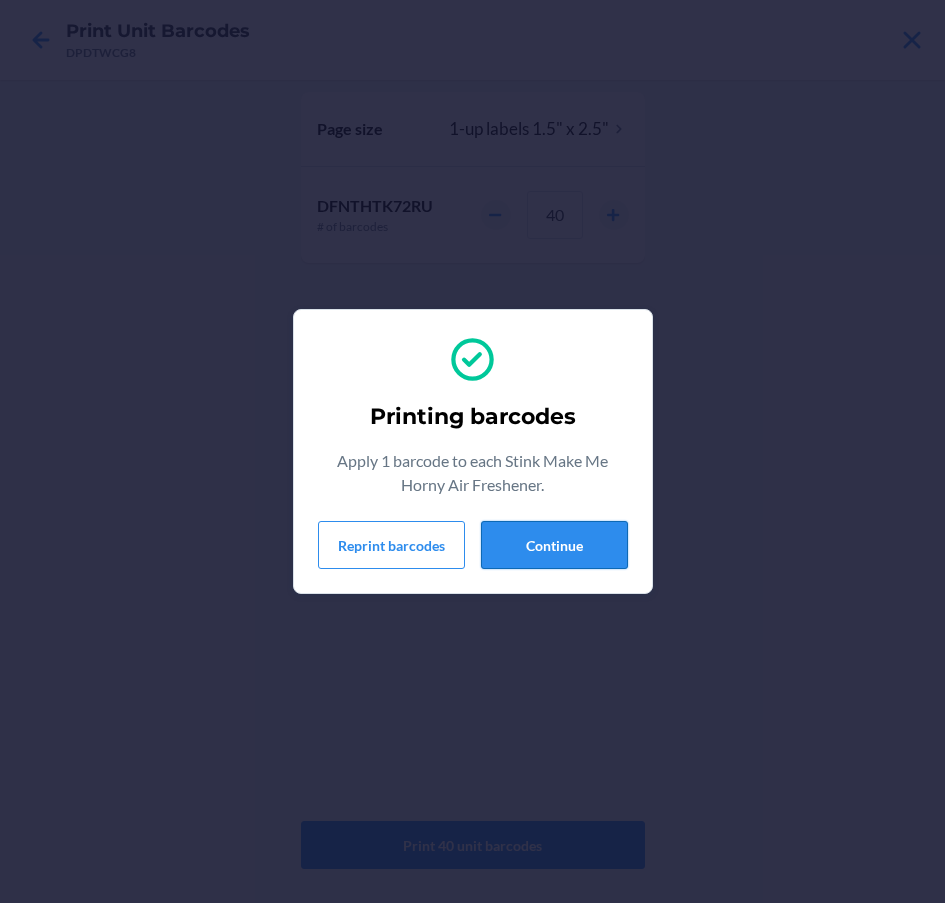 click on "Continue" at bounding box center [554, 545] 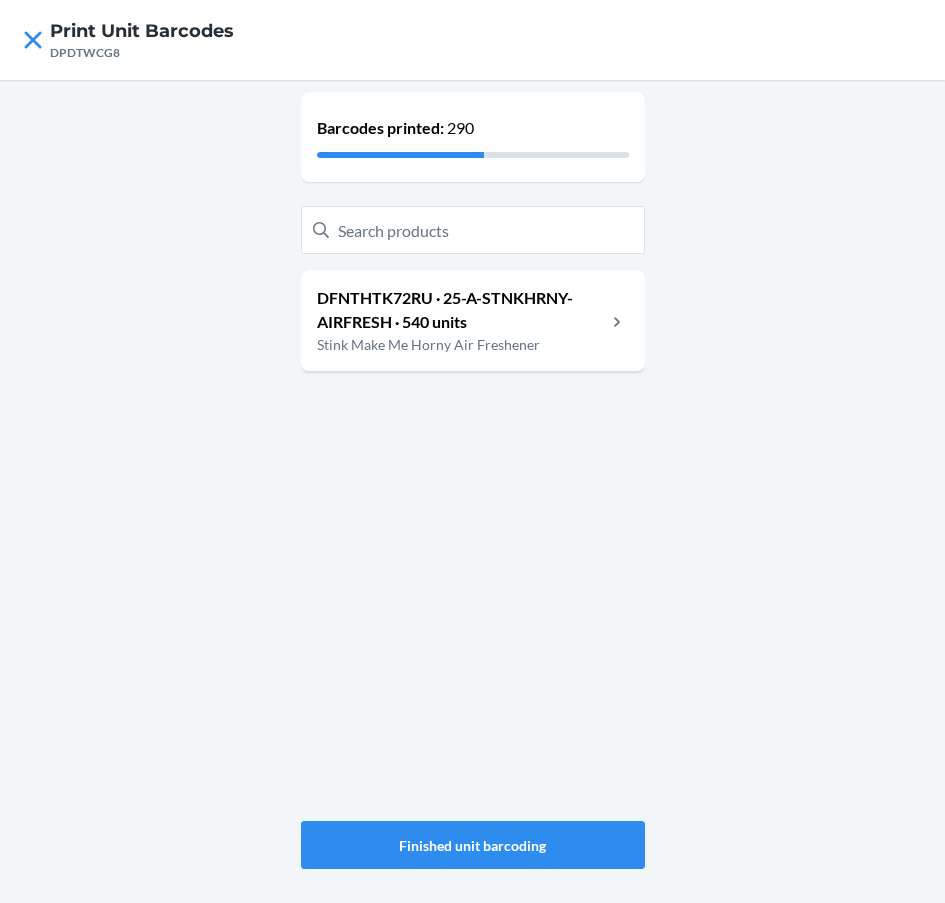 click on "Stink Make Me Horny Air Freshener" at bounding box center [461, 344] 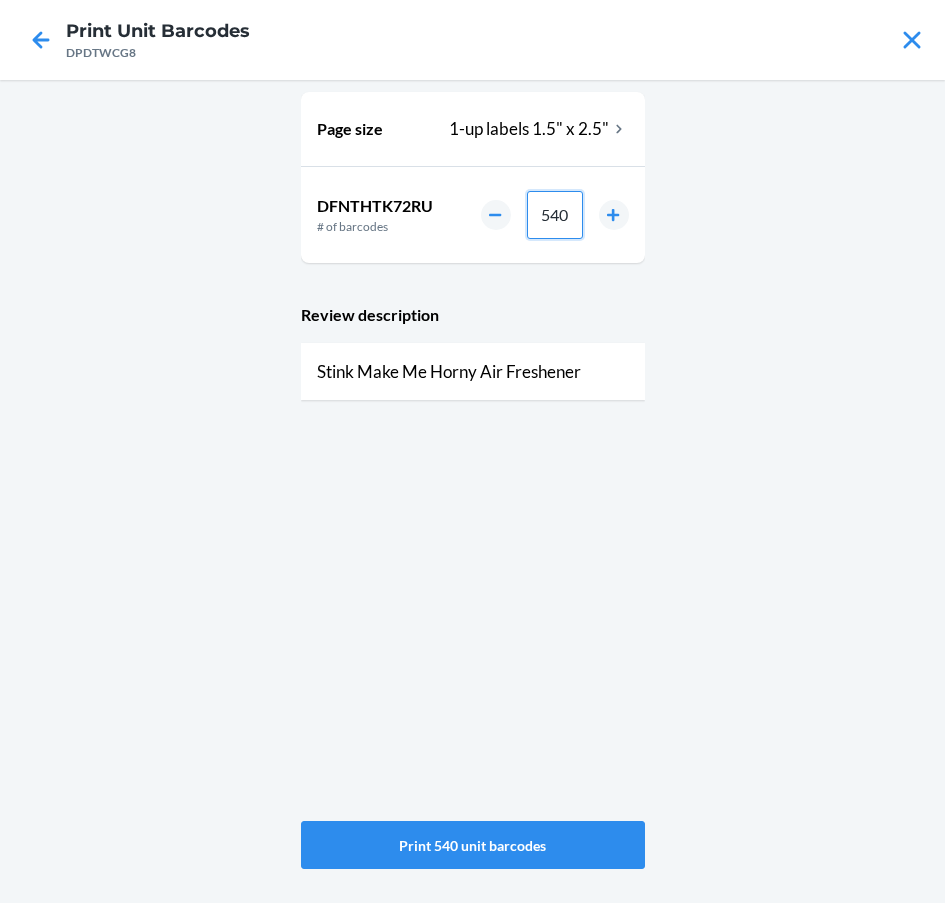 click on "540" at bounding box center [555, 215] 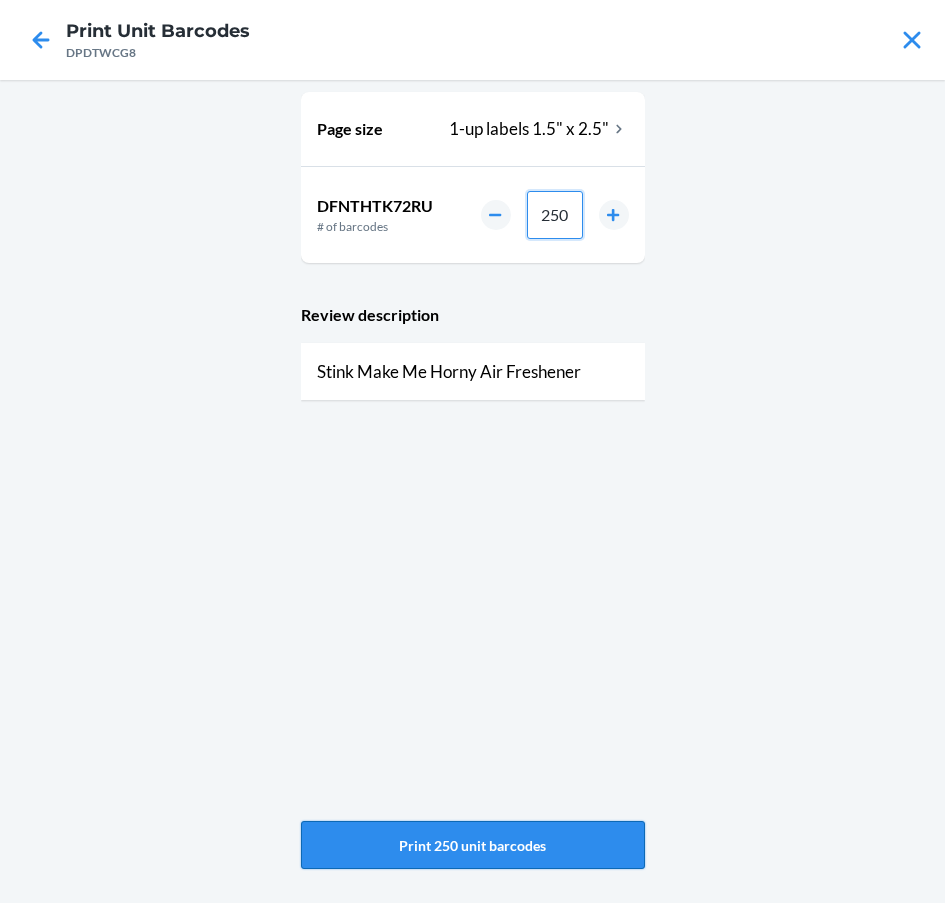 type on "250" 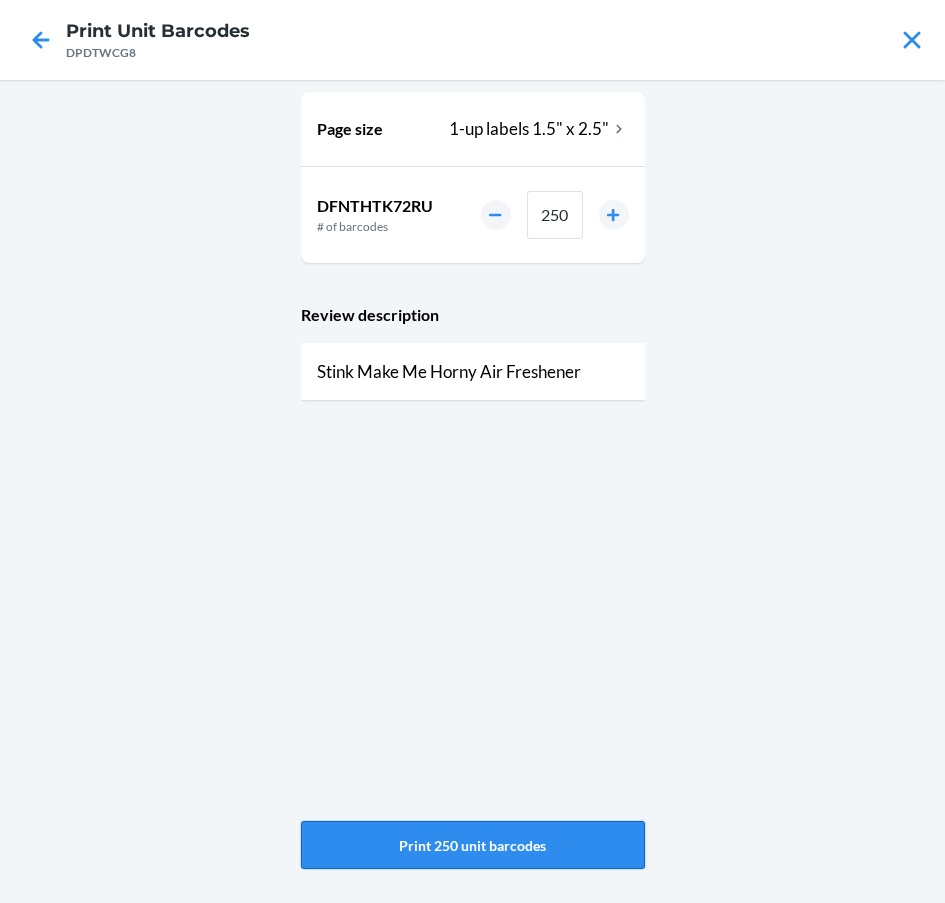 click on "Print 250 unit barcodes" at bounding box center (473, 845) 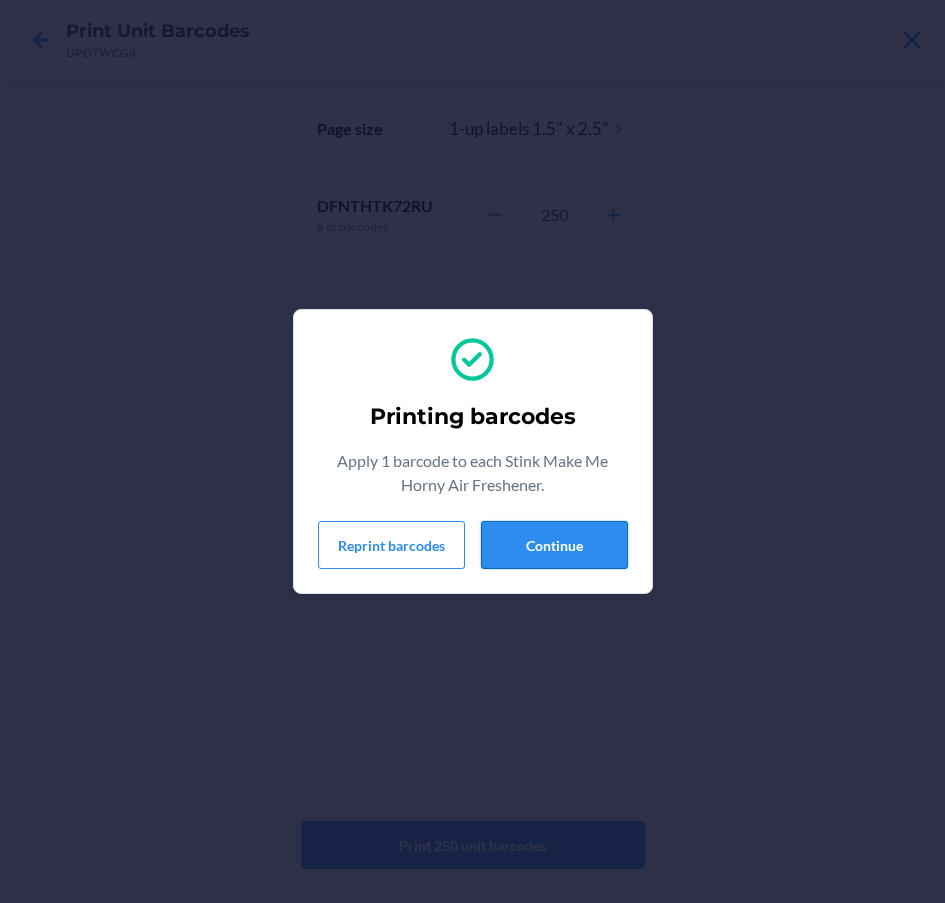 click on "Continue" at bounding box center [554, 545] 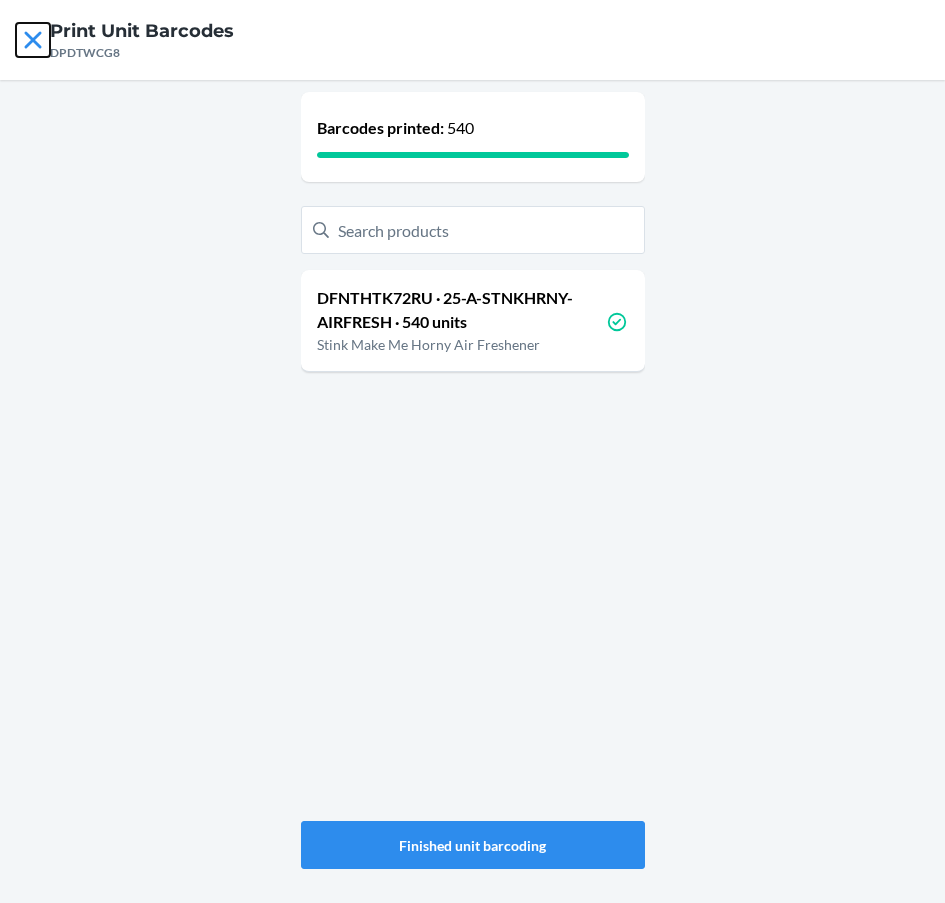 click 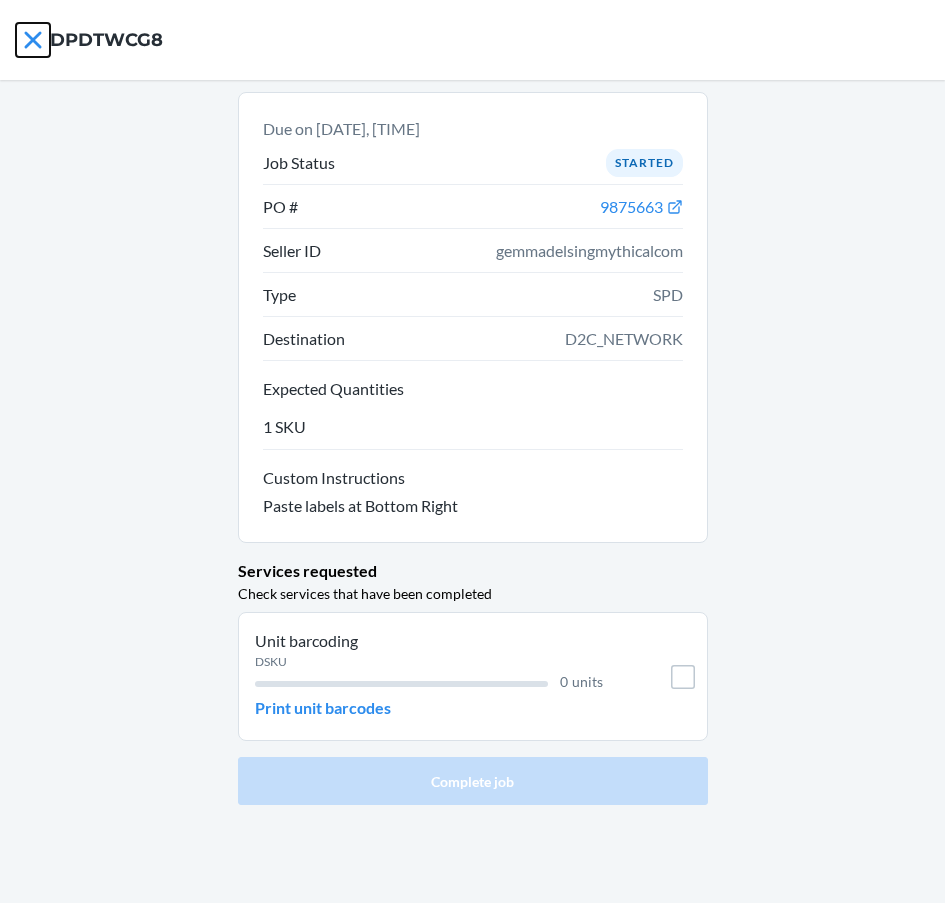 click 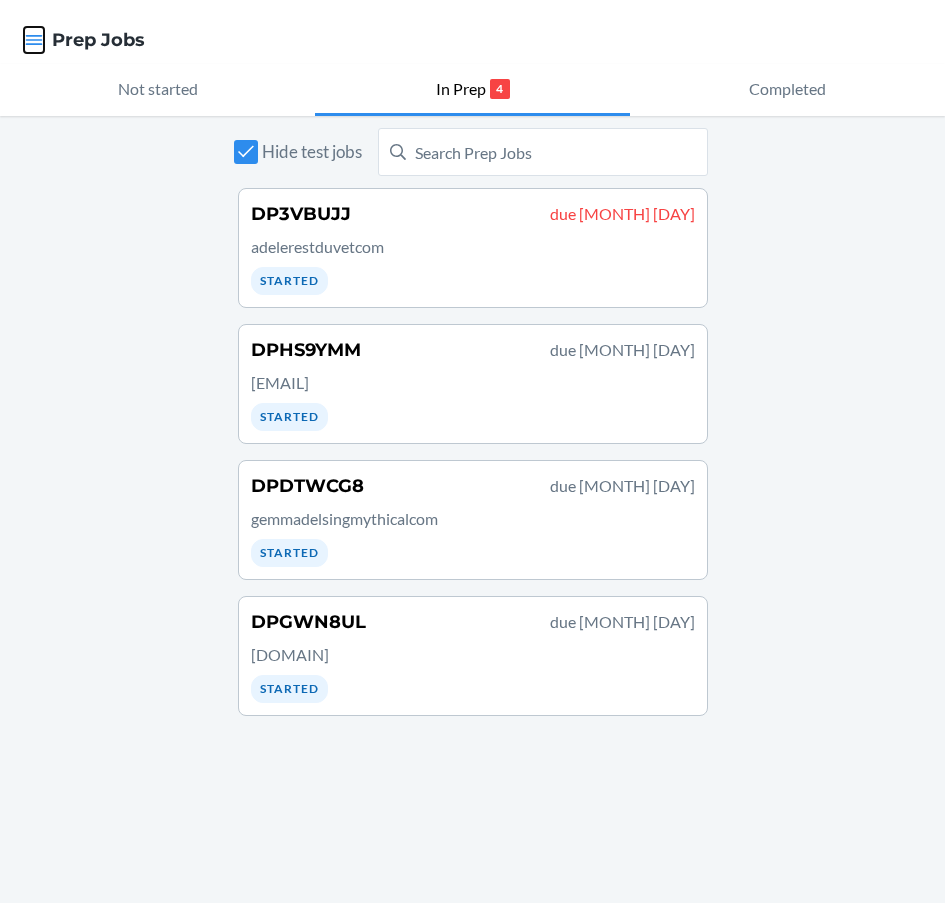 click 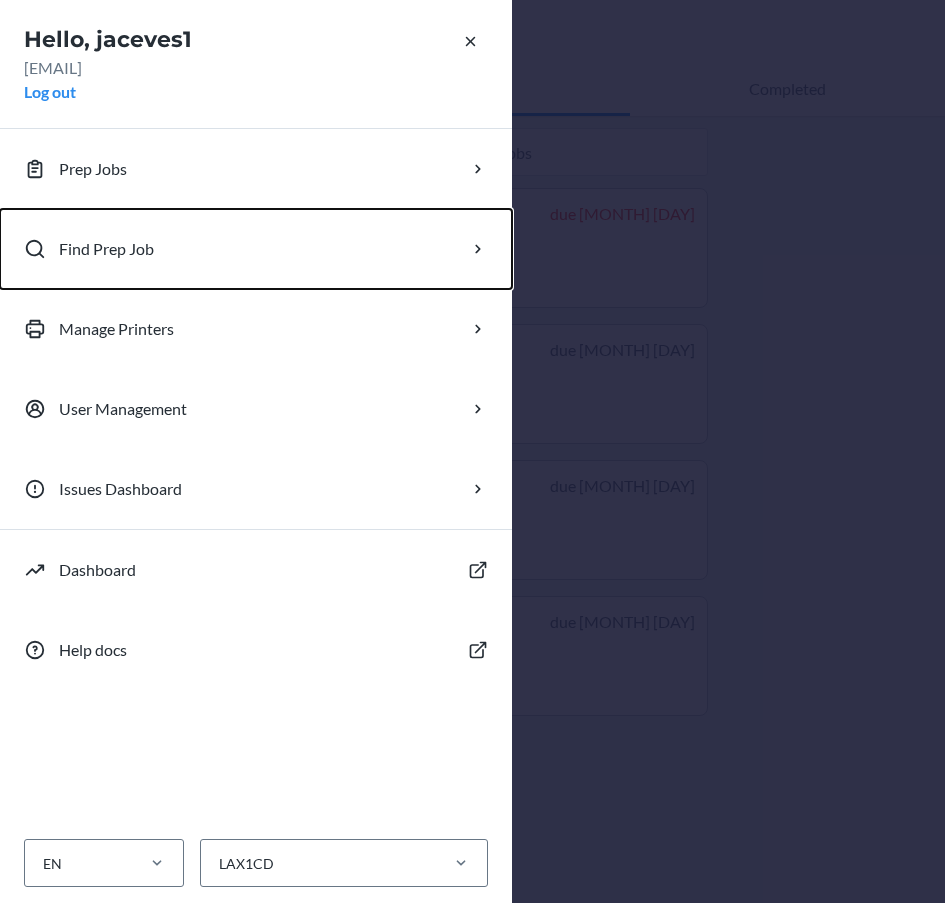 click on "Find Prep Job" at bounding box center (256, 249) 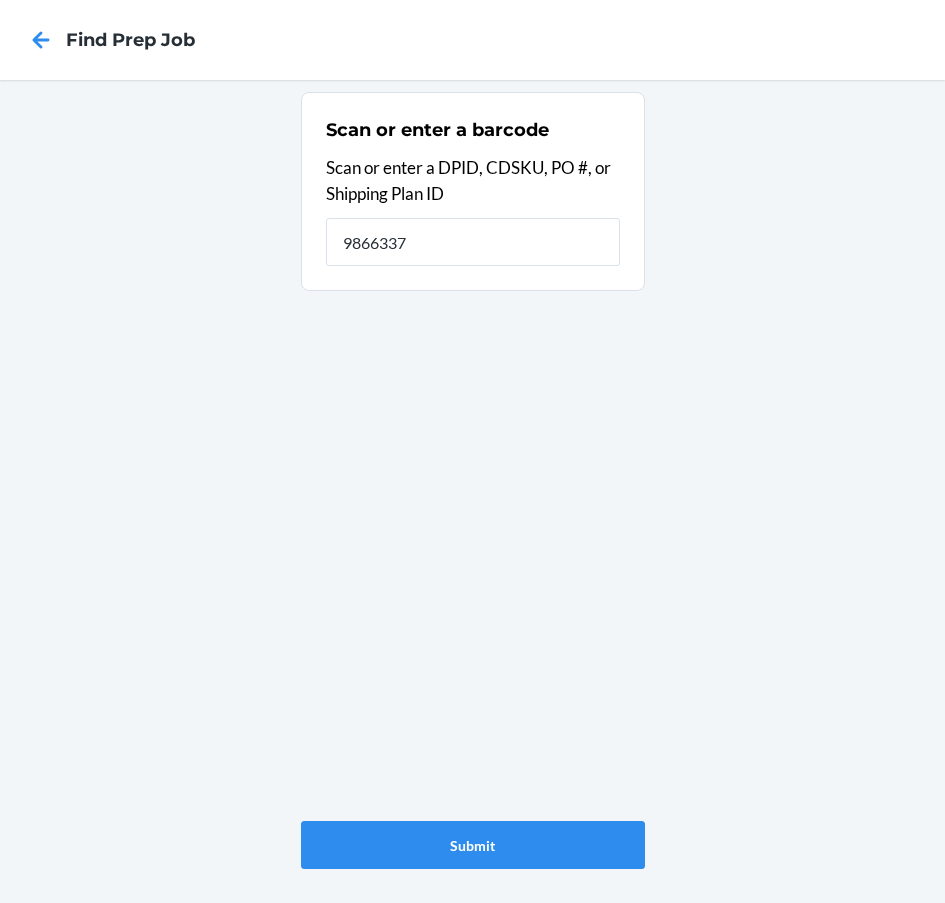 type on "9866337" 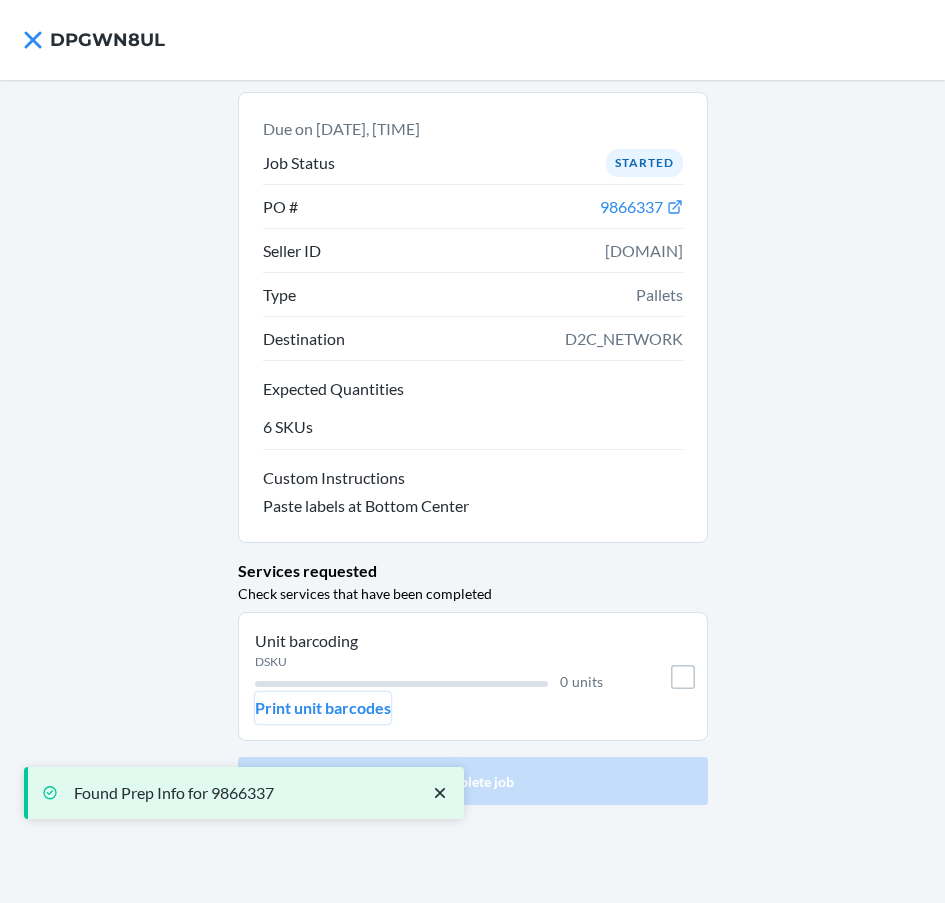 click on "Print unit barcodes" at bounding box center (323, 708) 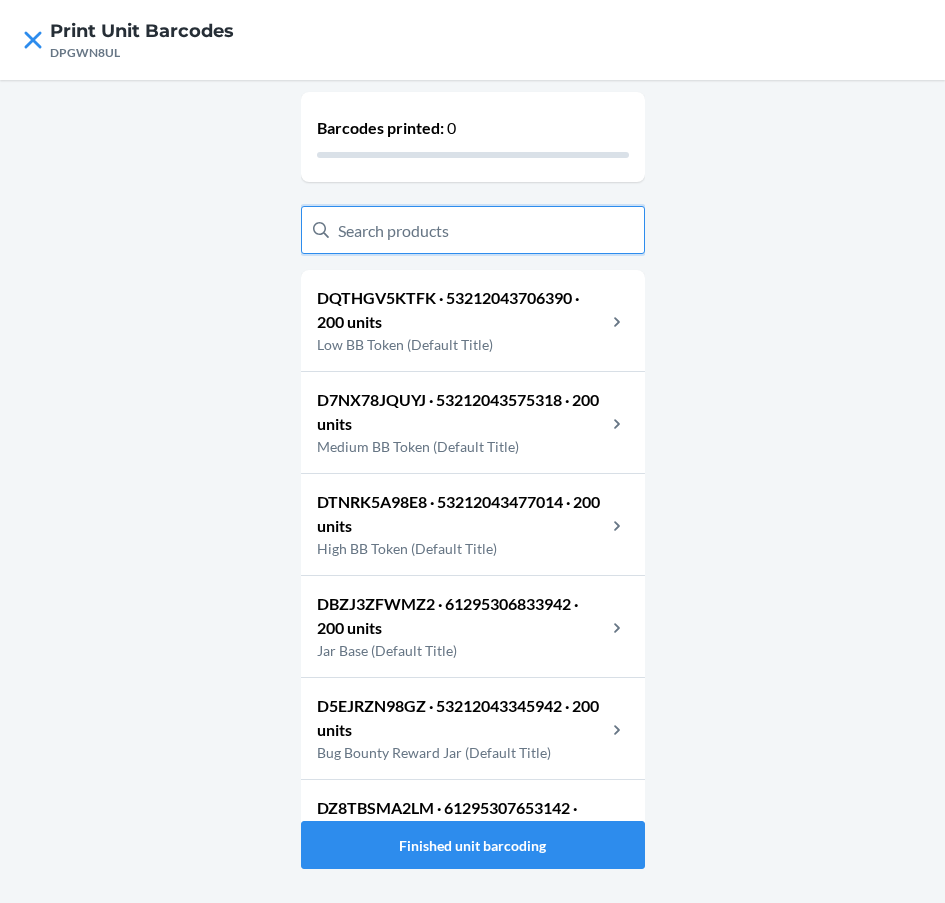 click at bounding box center (473, 230) 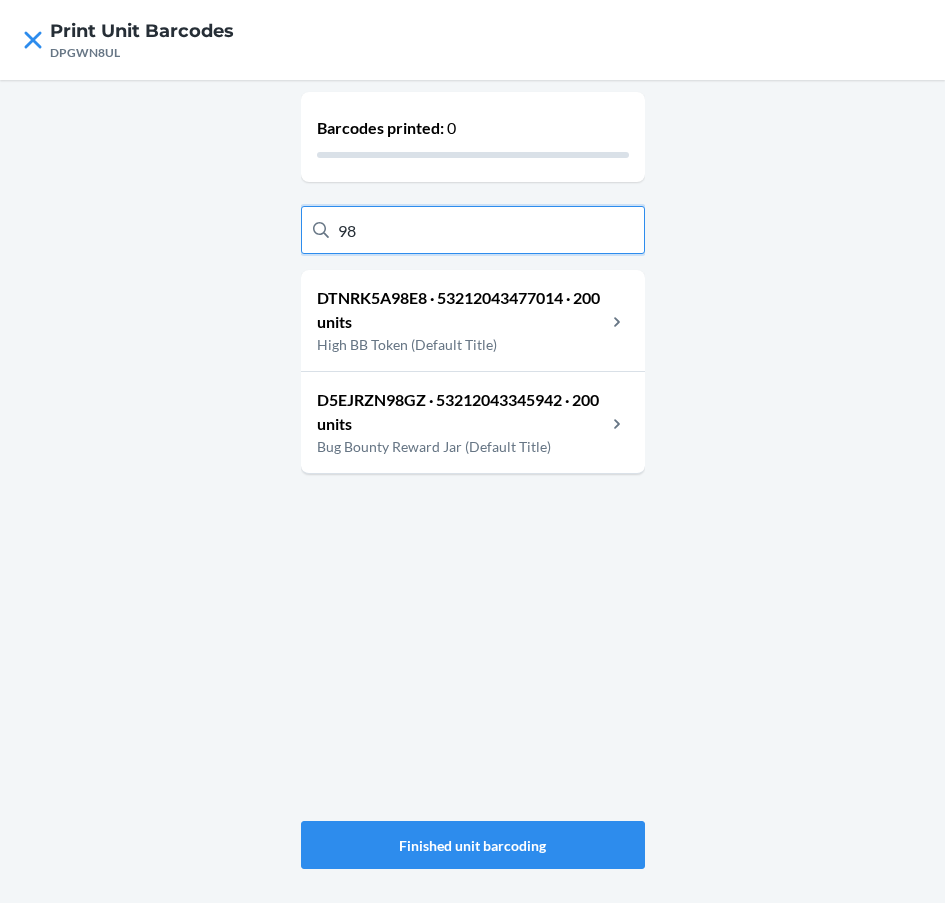 type on "98" 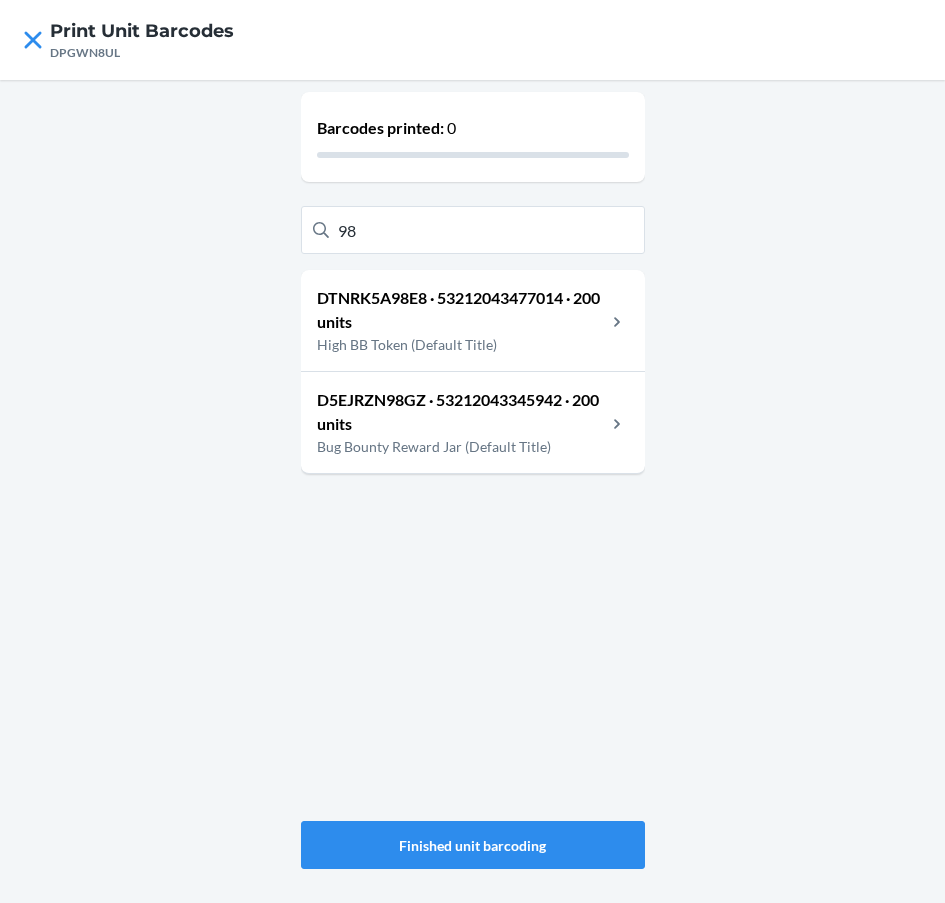 click on "Barcodes printed:   0 98 [ID] · [NUMBER] · 200 units High BB Token (Default Title) [ID] · [NUMBER] · 200 units Bug Bounty Reward Jar (Default Title)" at bounding box center (473, 456) 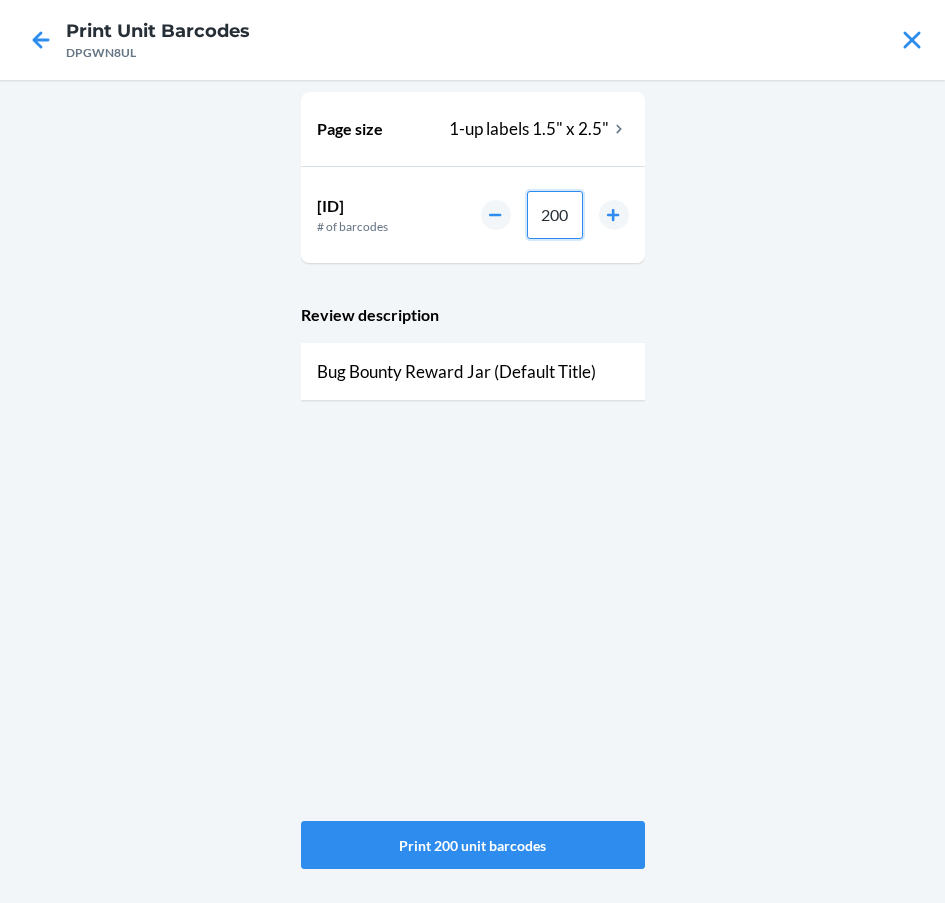 drag, startPoint x: 570, startPoint y: 214, endPoint x: 514, endPoint y: 210, distance: 56.142673 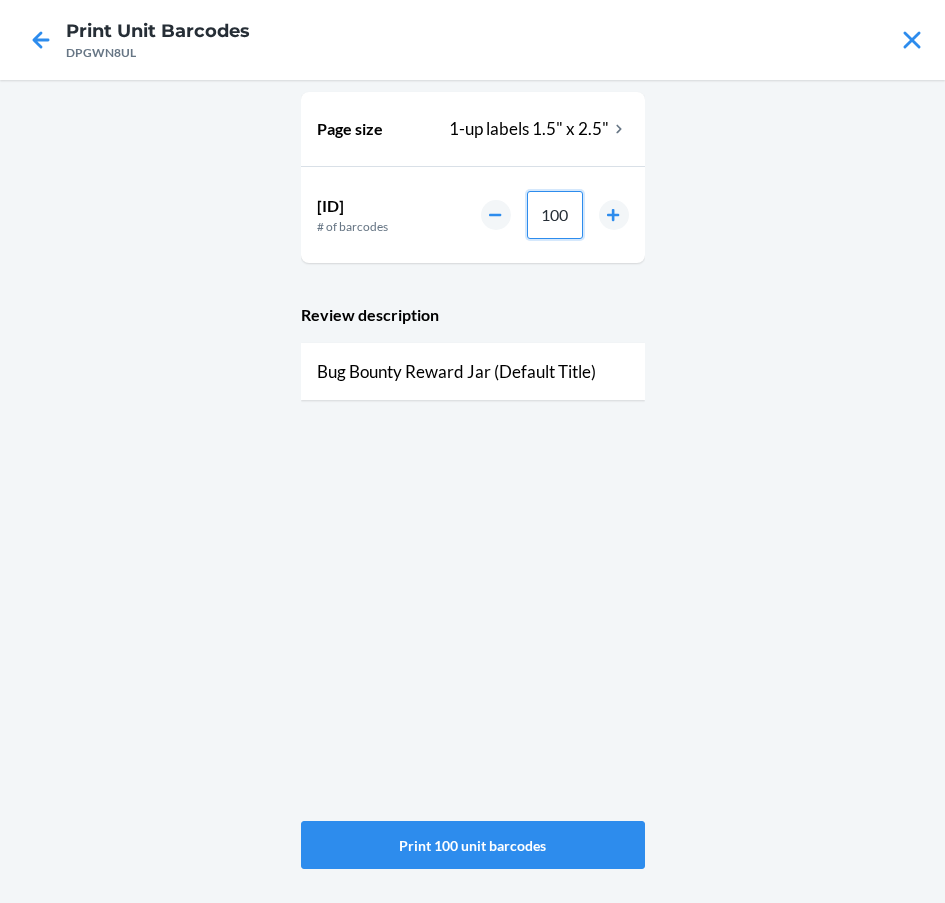 type on "100" 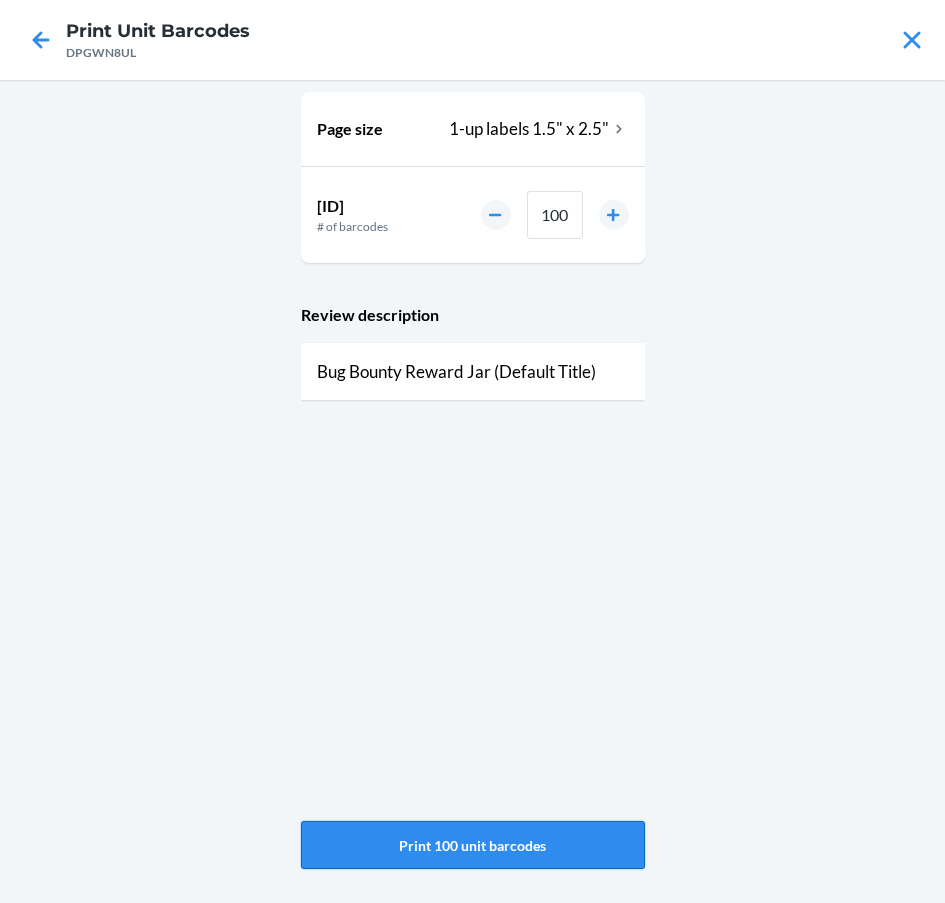 click on "Print 100 unit barcodes" at bounding box center [473, 845] 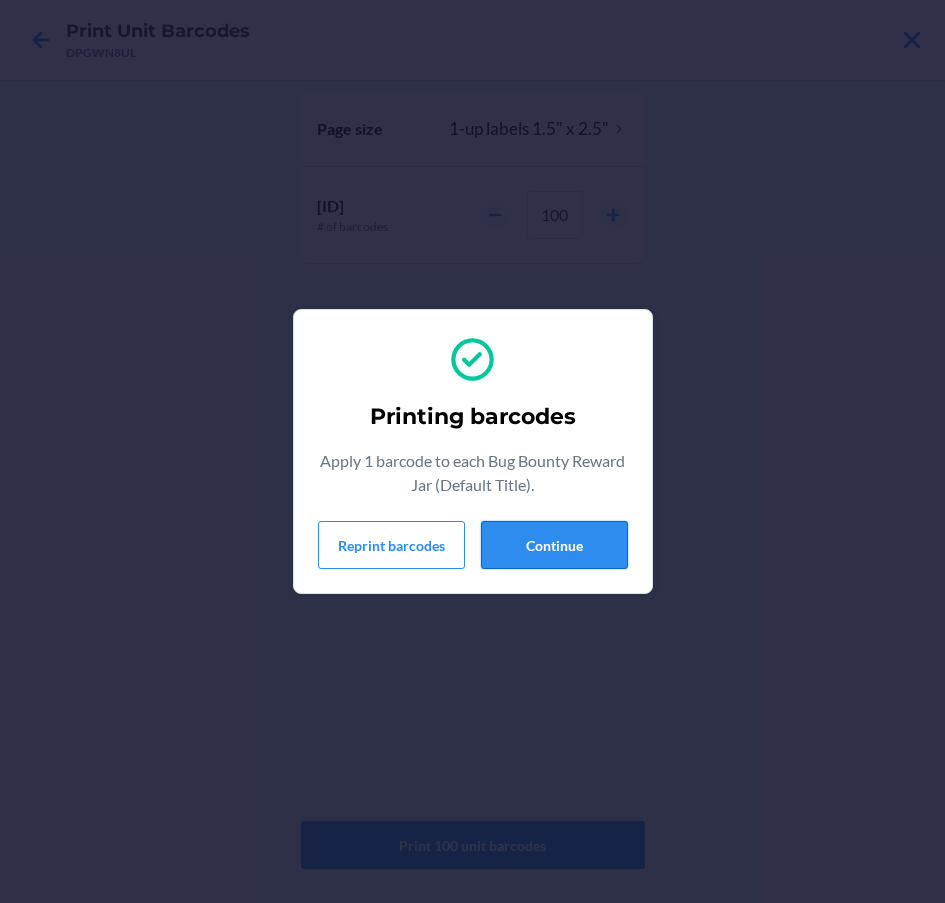 click on "Continue" at bounding box center [554, 545] 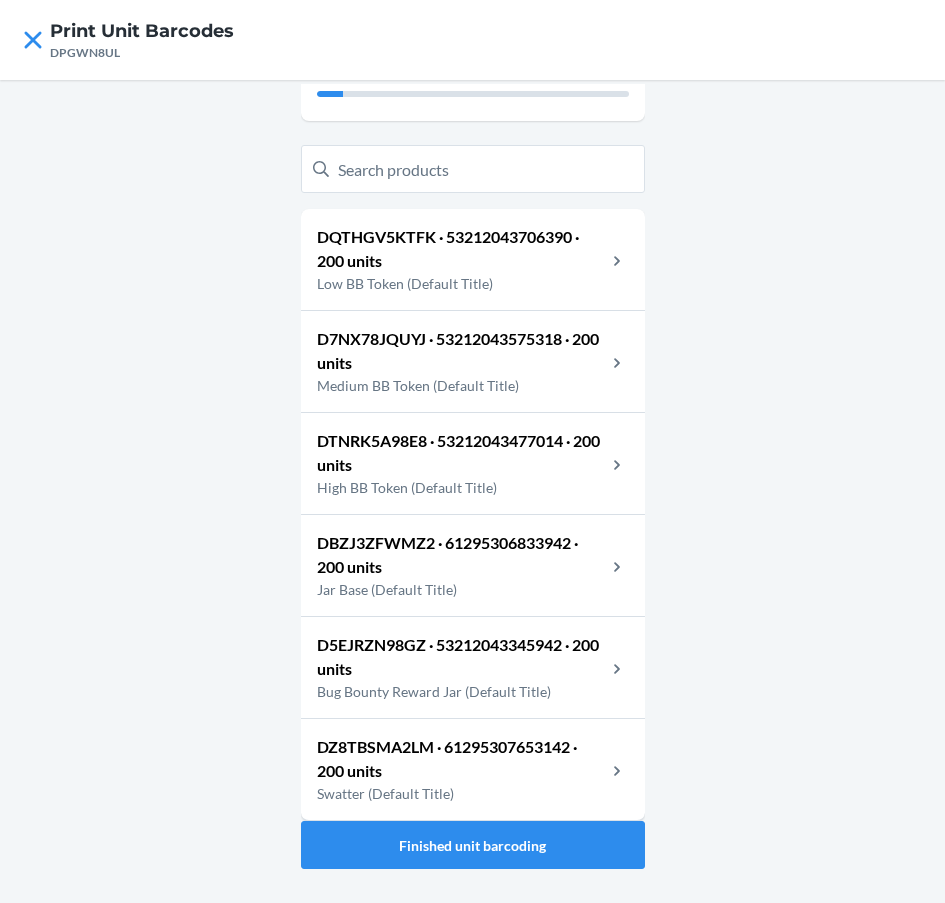 scroll, scrollTop: 0, scrollLeft: 0, axis: both 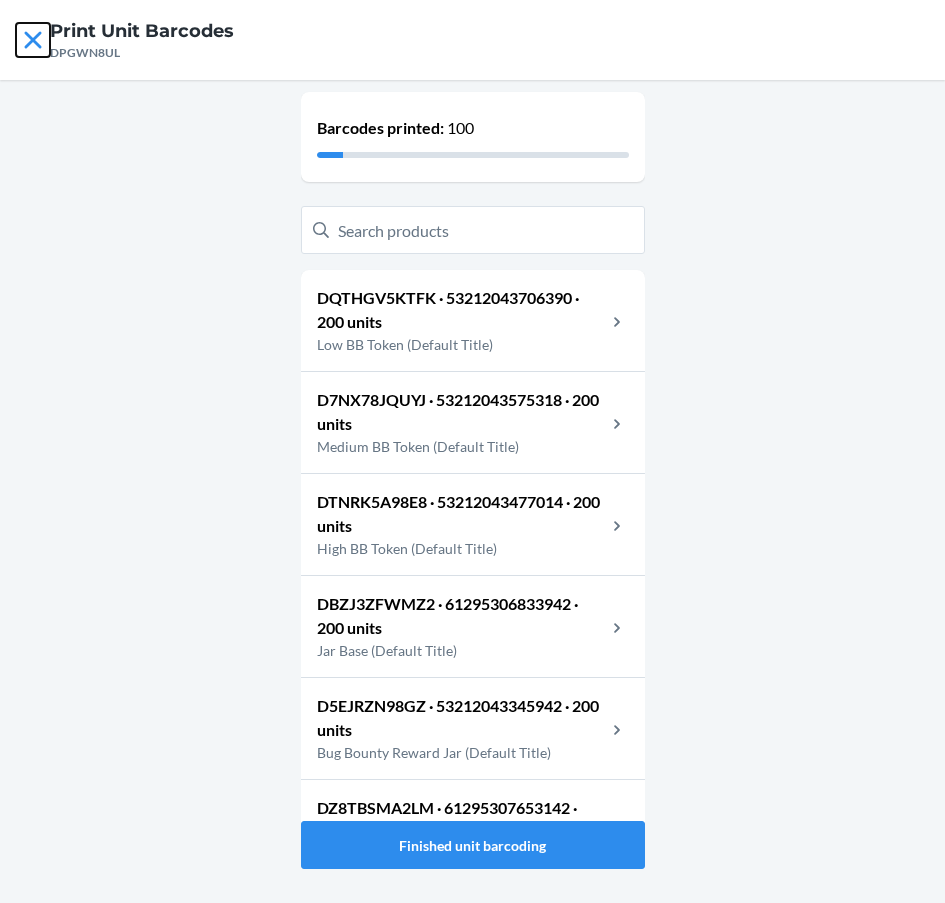 click 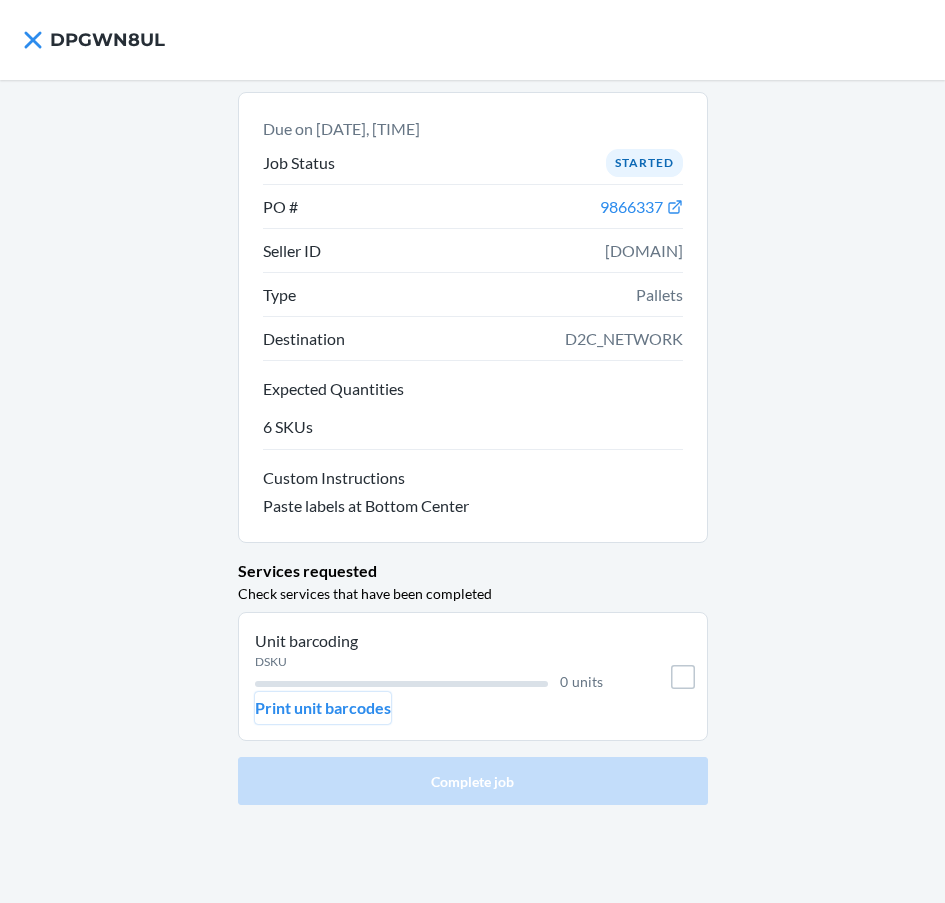 click on "Print unit barcodes" at bounding box center (323, 708) 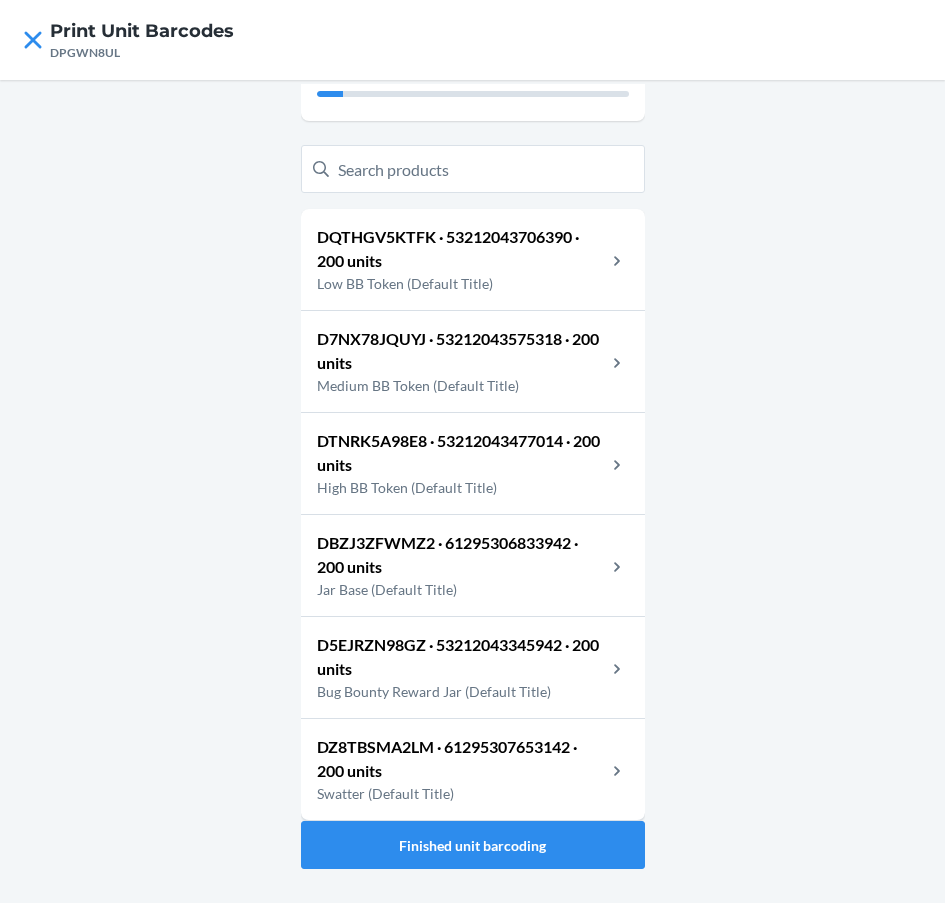 scroll, scrollTop: 0, scrollLeft: 0, axis: both 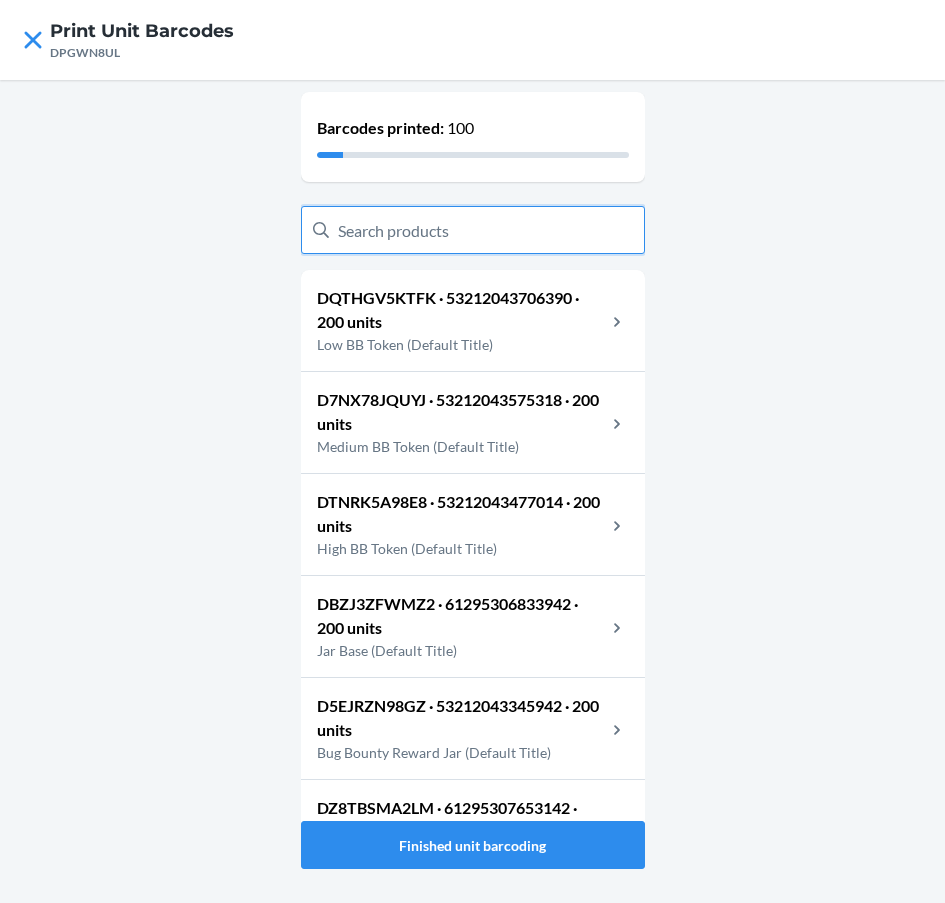 click at bounding box center (473, 230) 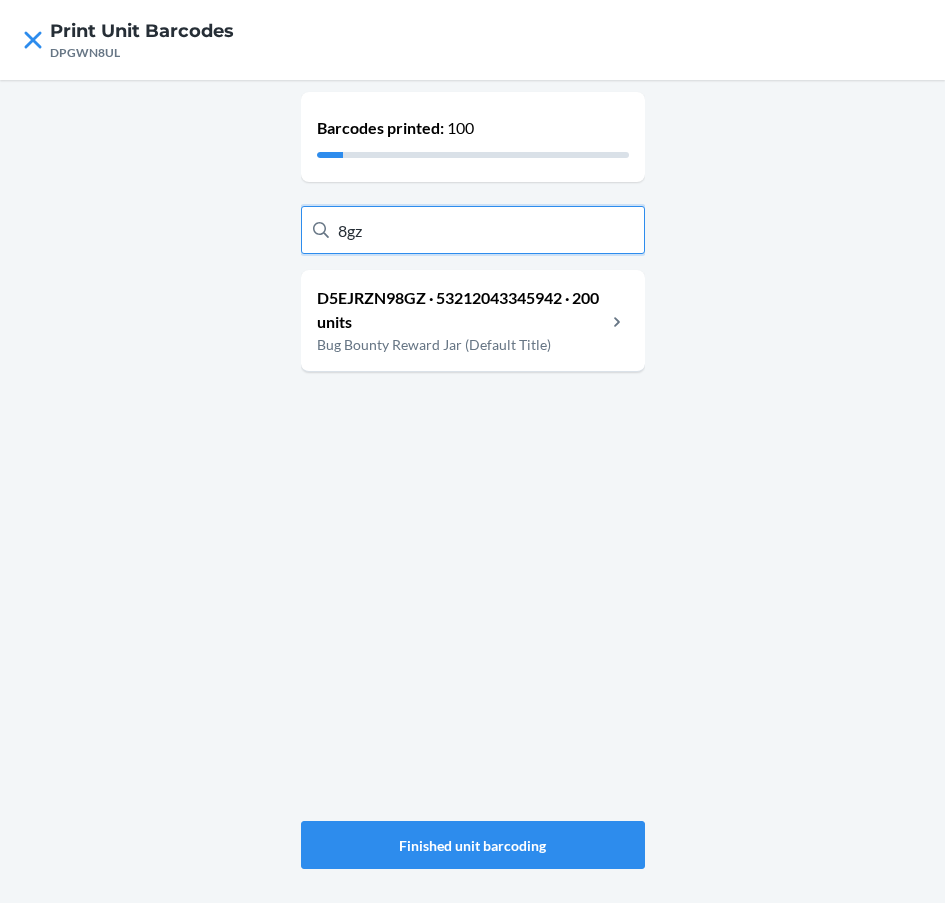type on "8gz" 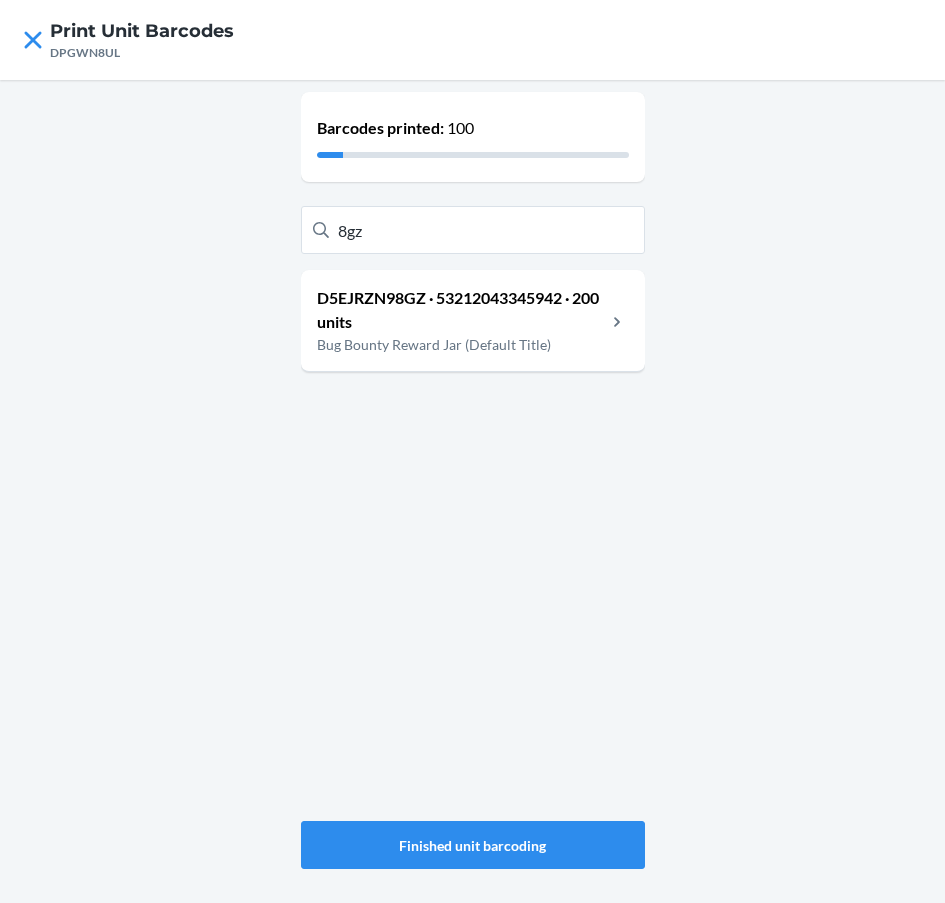 click on "Barcodes printed:   100 8gz [ID] · [NUMBER] · 200 units Bug Bounty Reward Jar (Default Title)" at bounding box center [473, 456] 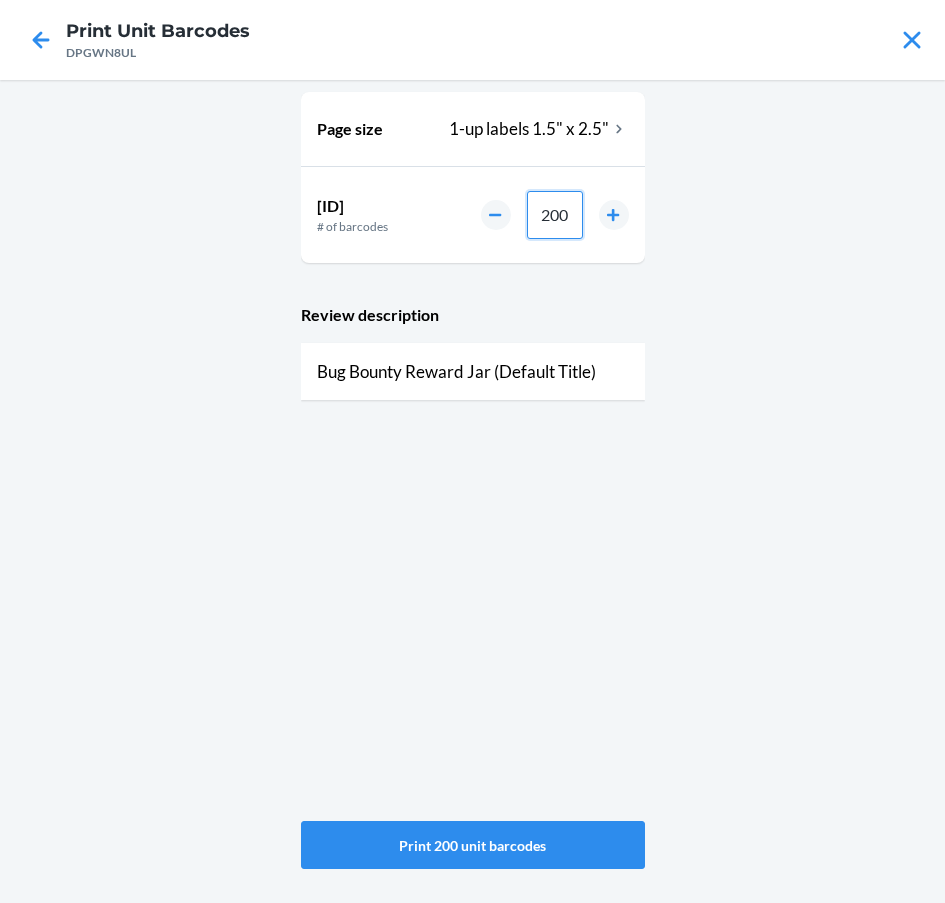 drag, startPoint x: 567, startPoint y: 210, endPoint x: 516, endPoint y: 208, distance: 51.0392 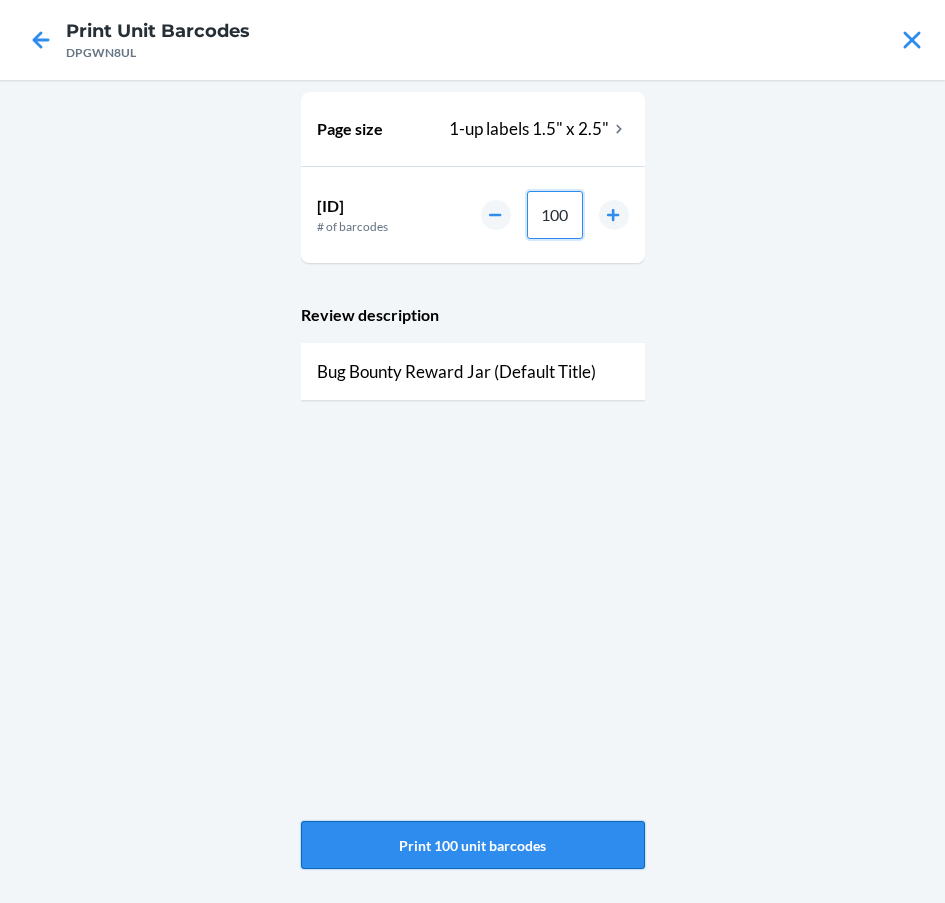 type on "100" 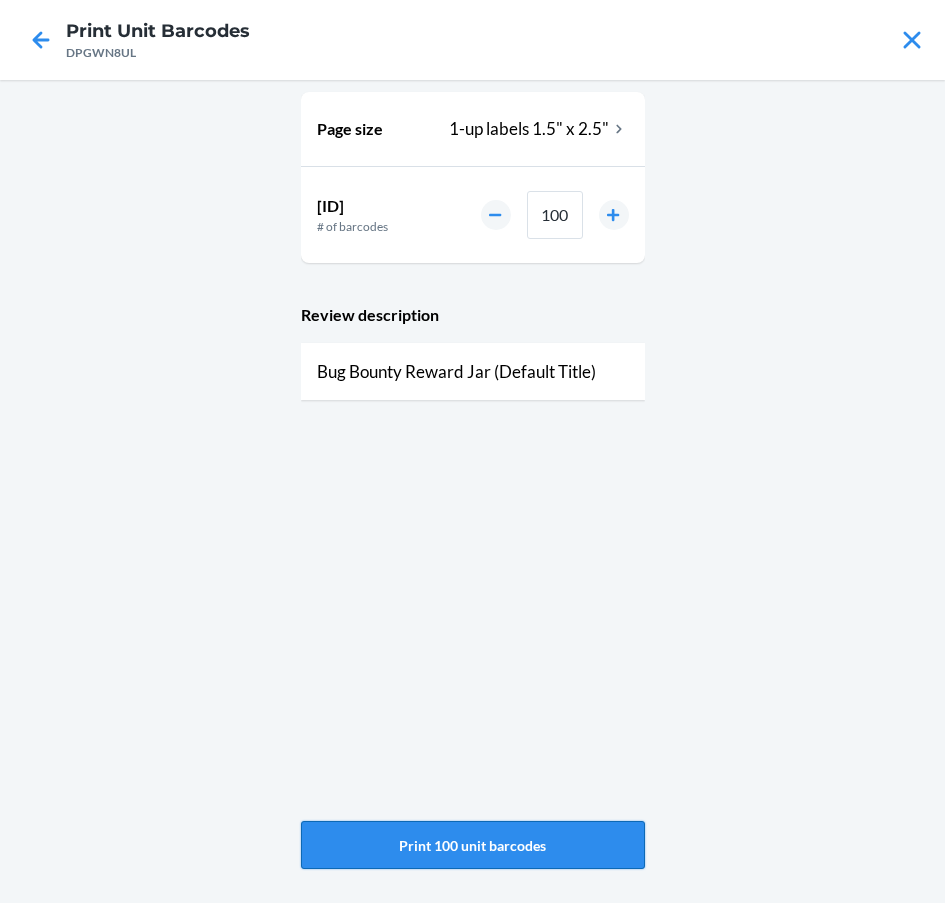 click on "Print 100 unit barcodes" at bounding box center (473, 845) 